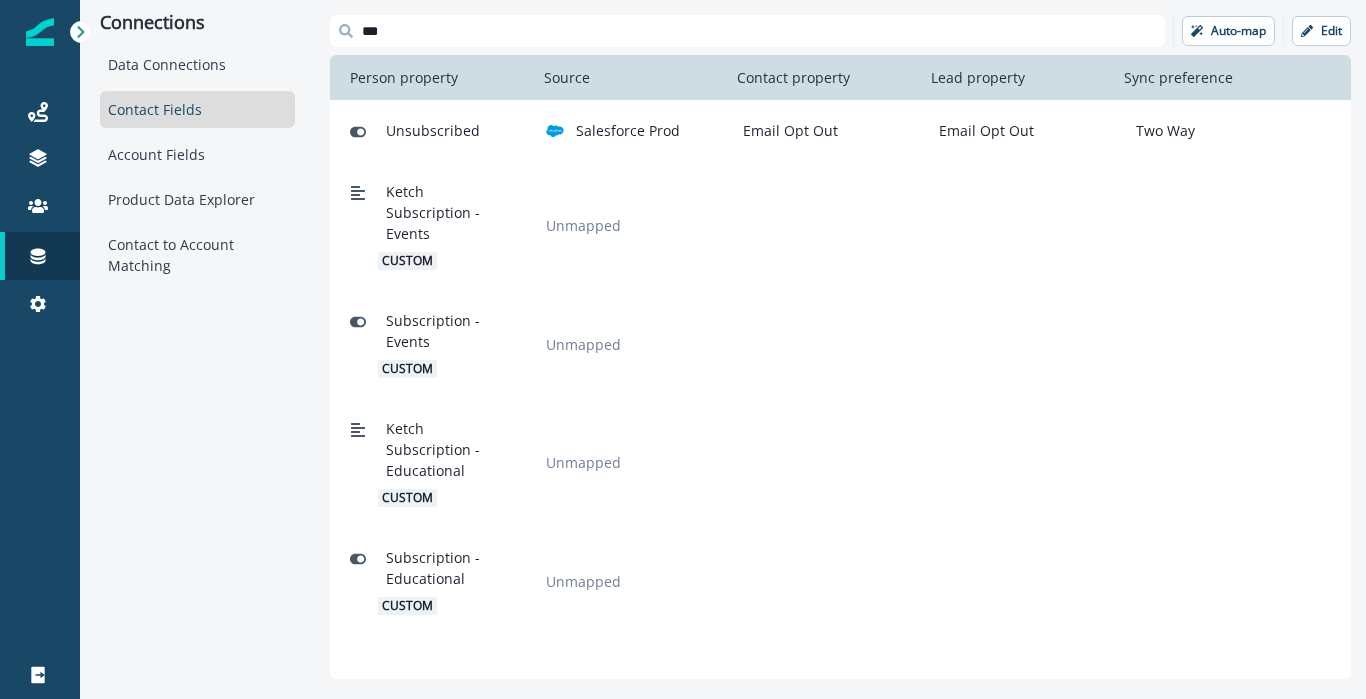 scroll, scrollTop: 0, scrollLeft: 0, axis: both 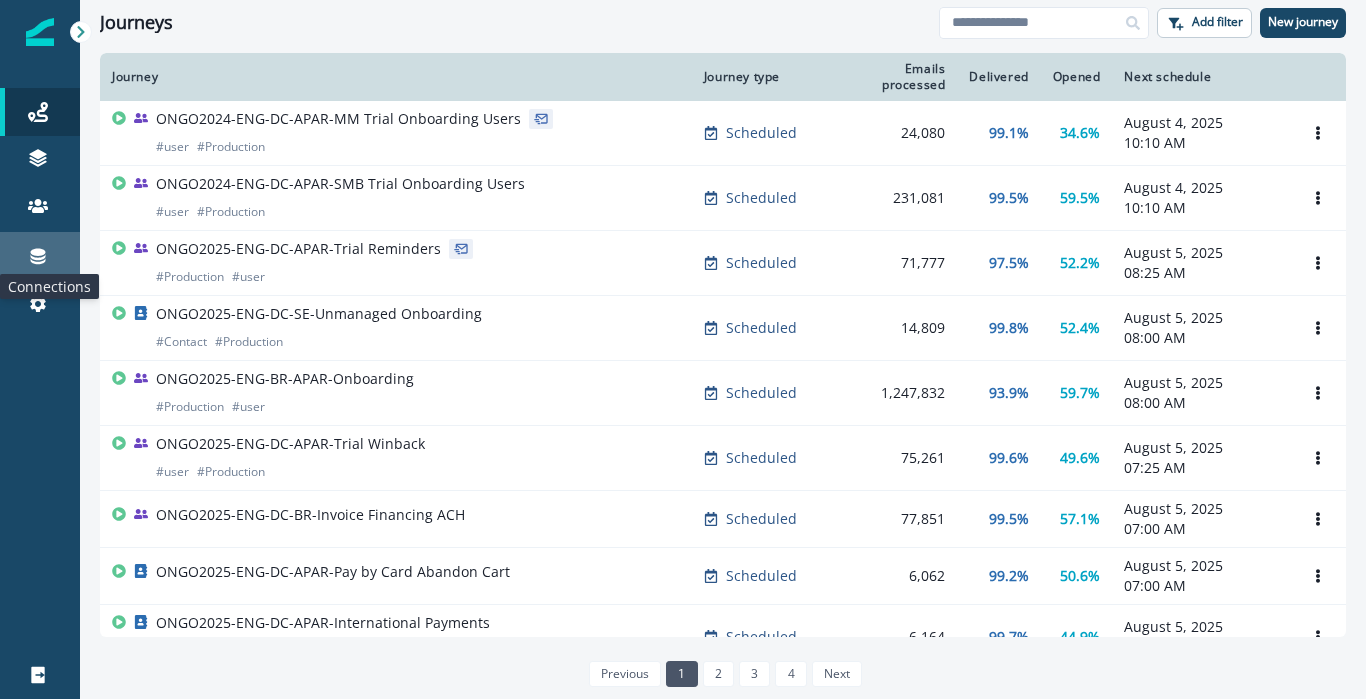 click 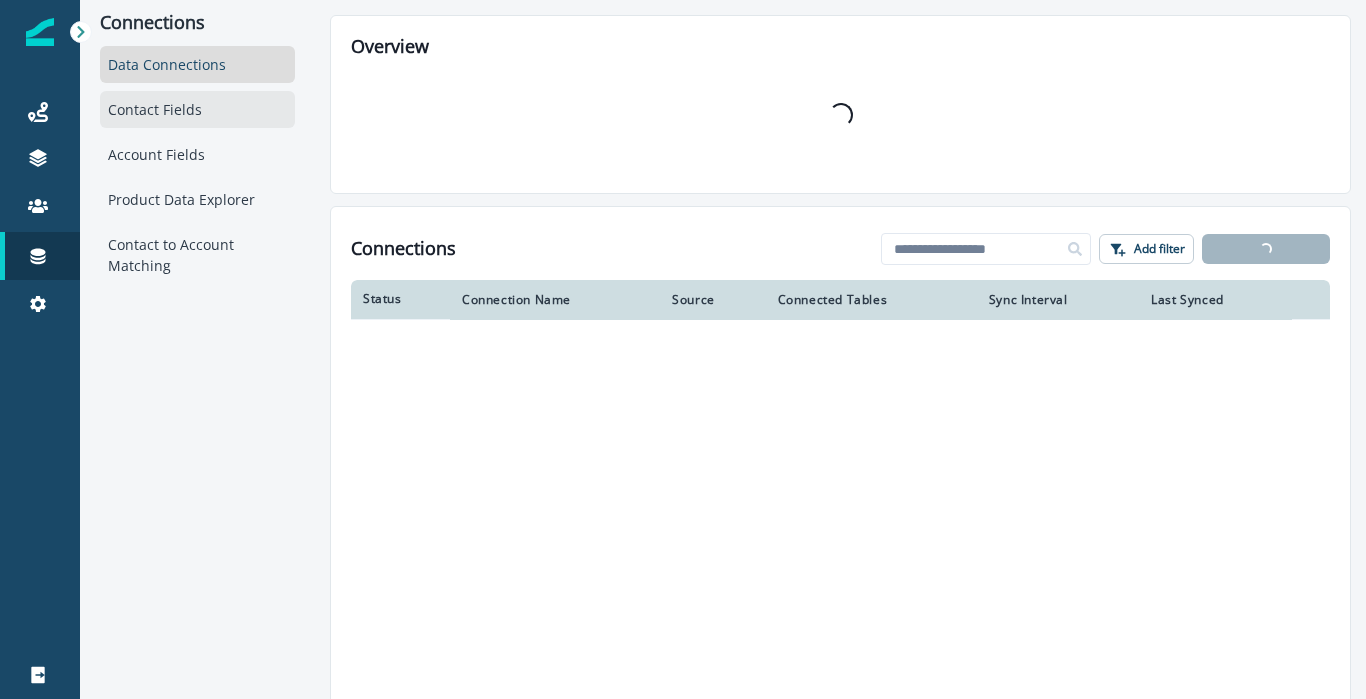 click on "Contact Fields" at bounding box center (197, 109) 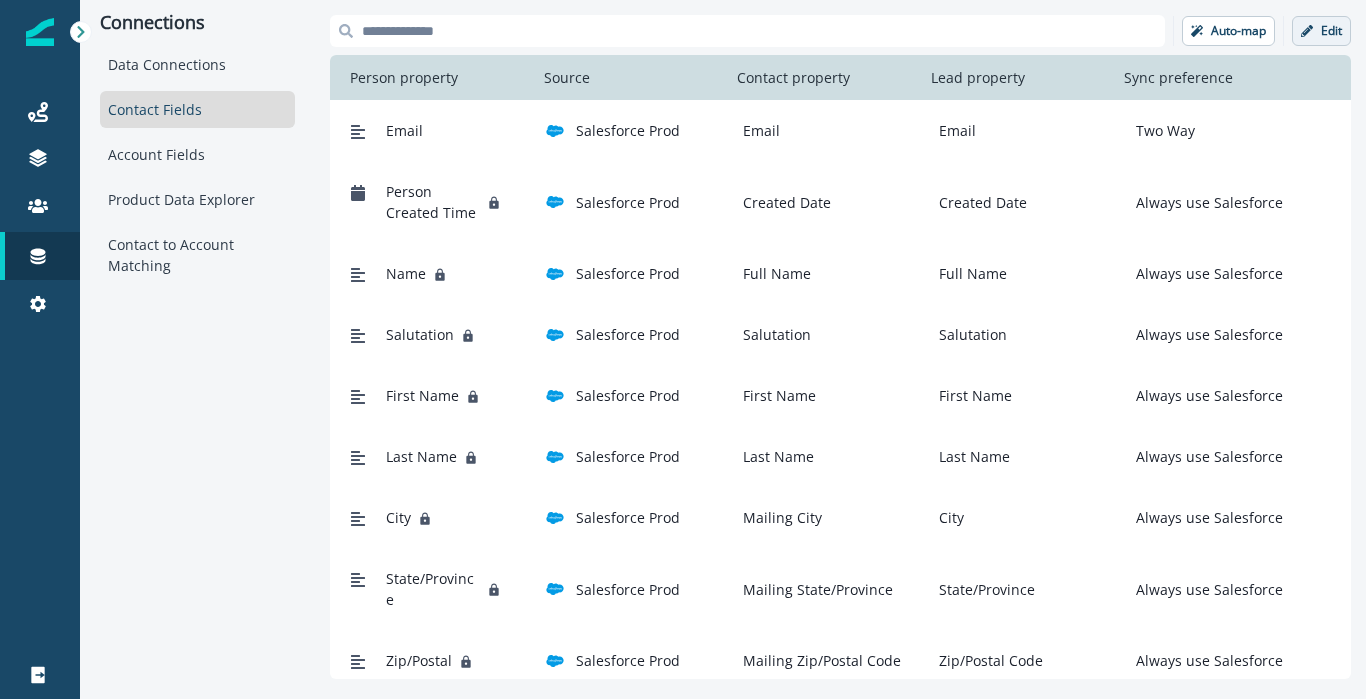 click on "Edit" at bounding box center (1321, 31) 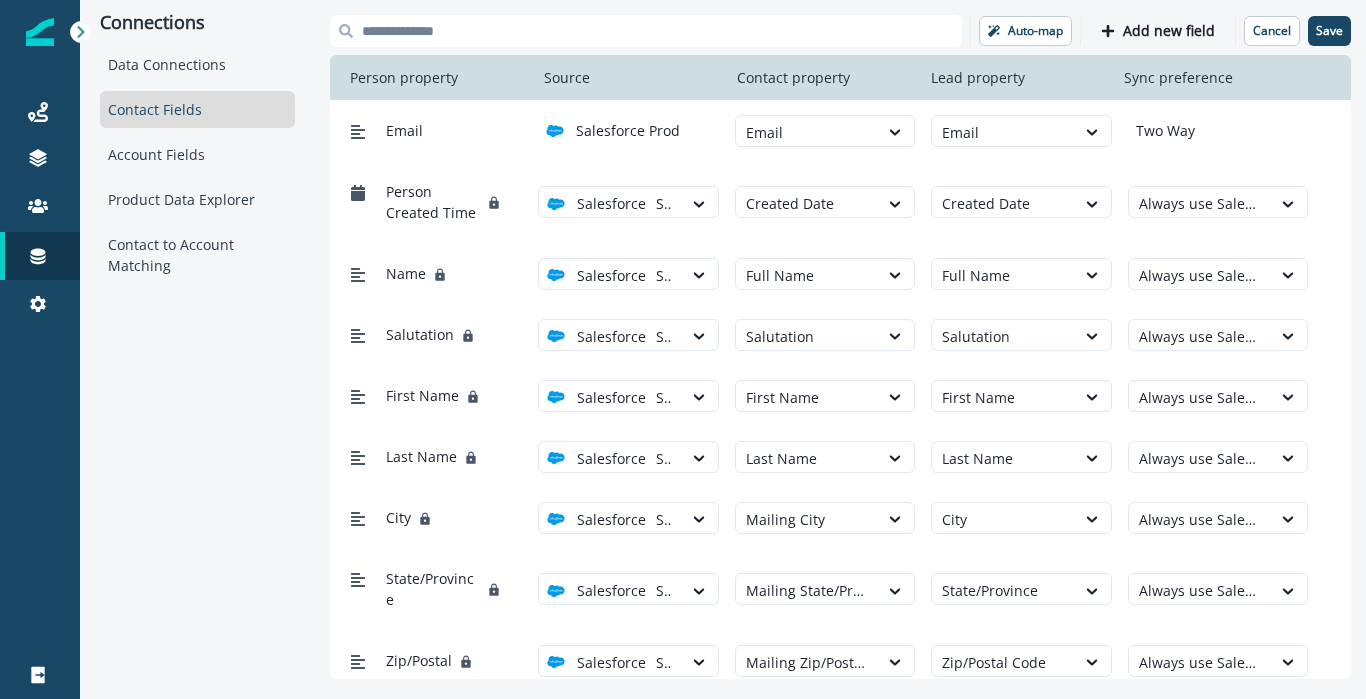 click at bounding box center (646, 31) 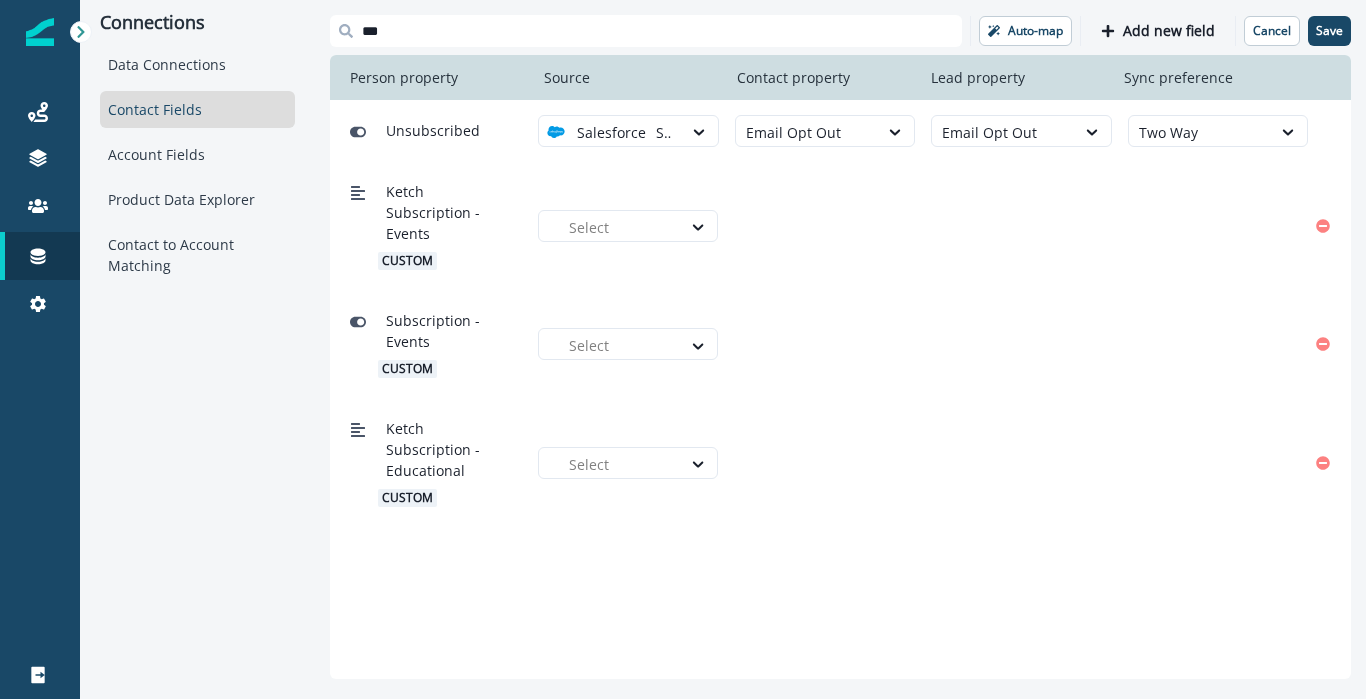 type on "***" 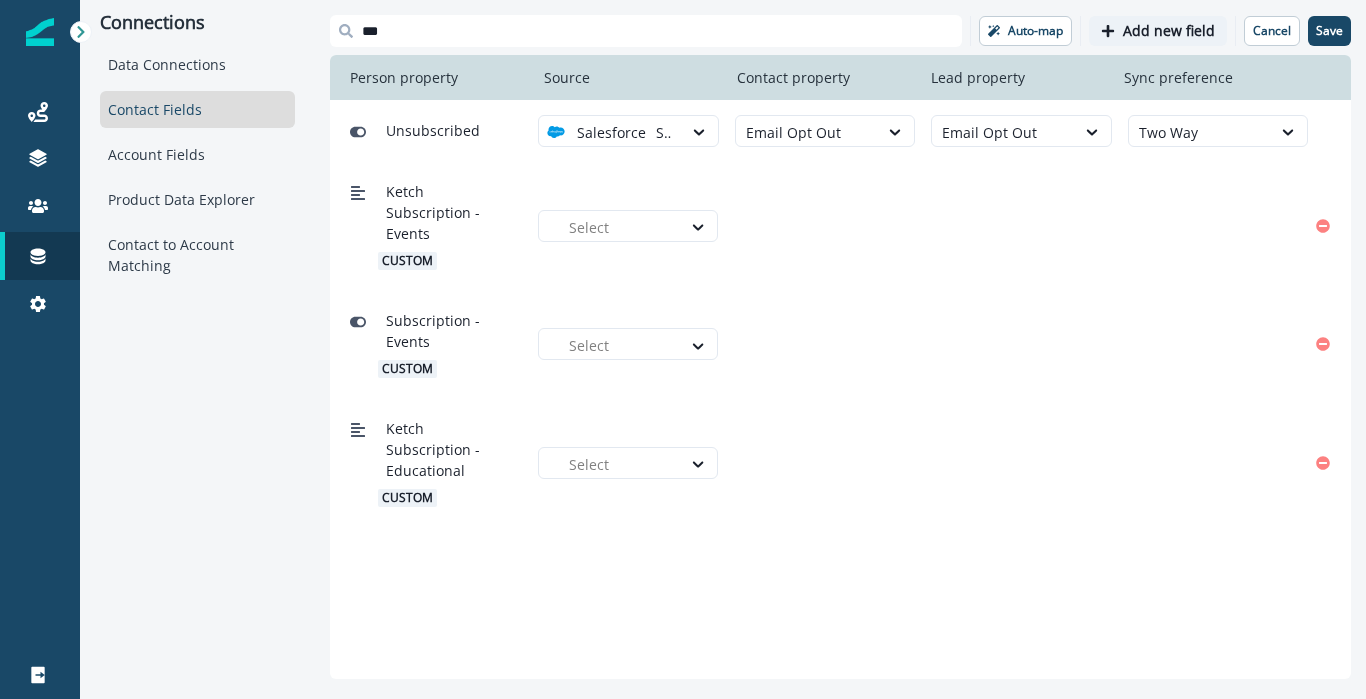 click on "Add new field" at bounding box center (1169, 31) 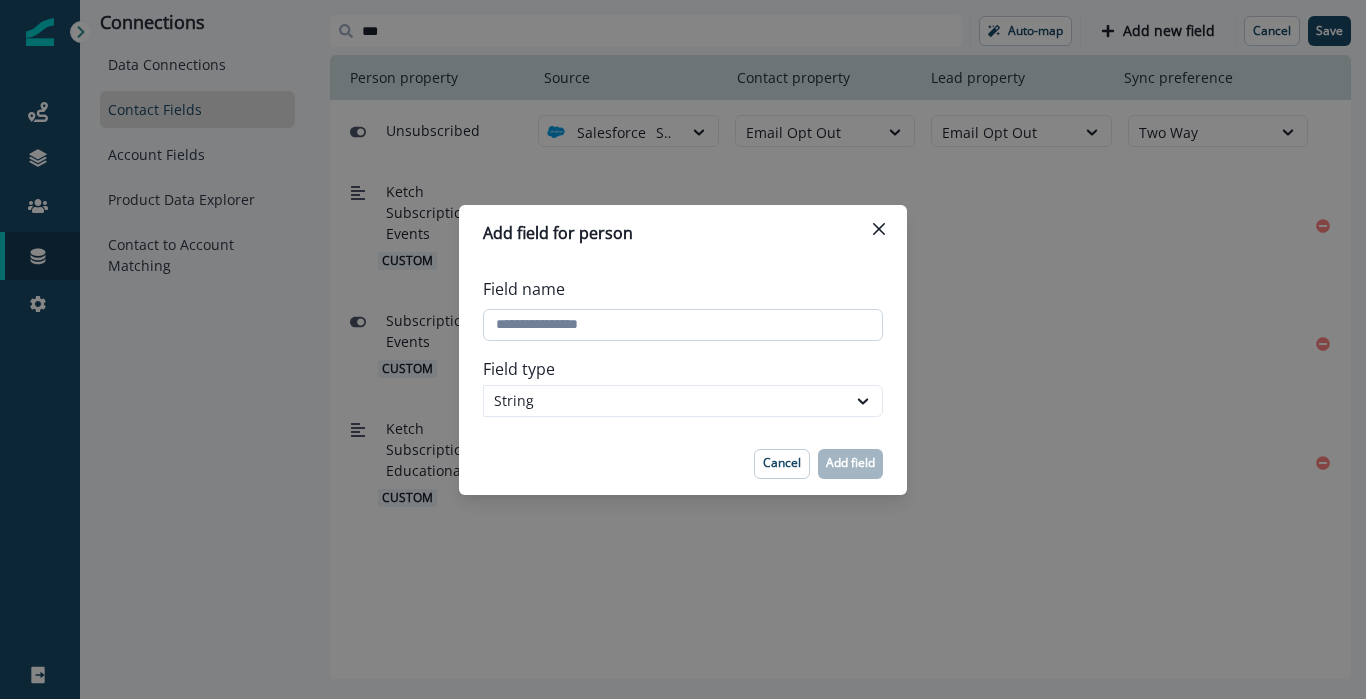 click on "Field name" at bounding box center (683, 325) 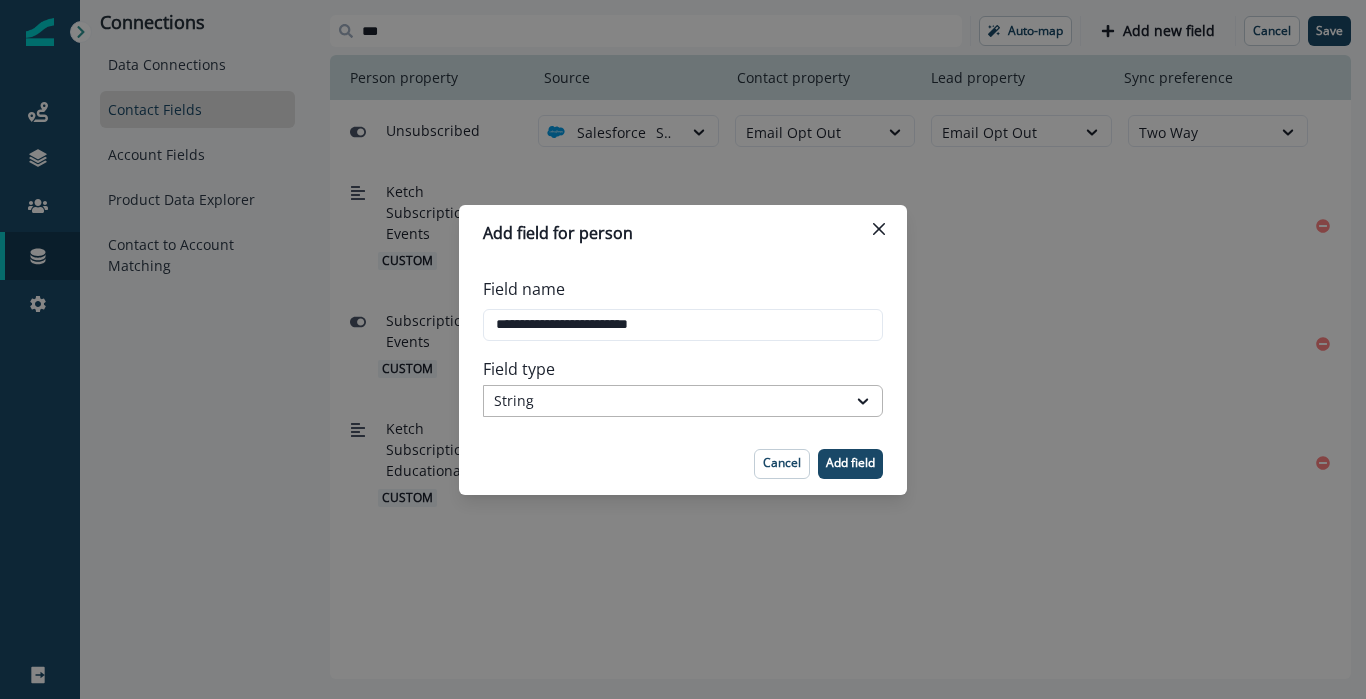 type on "**********" 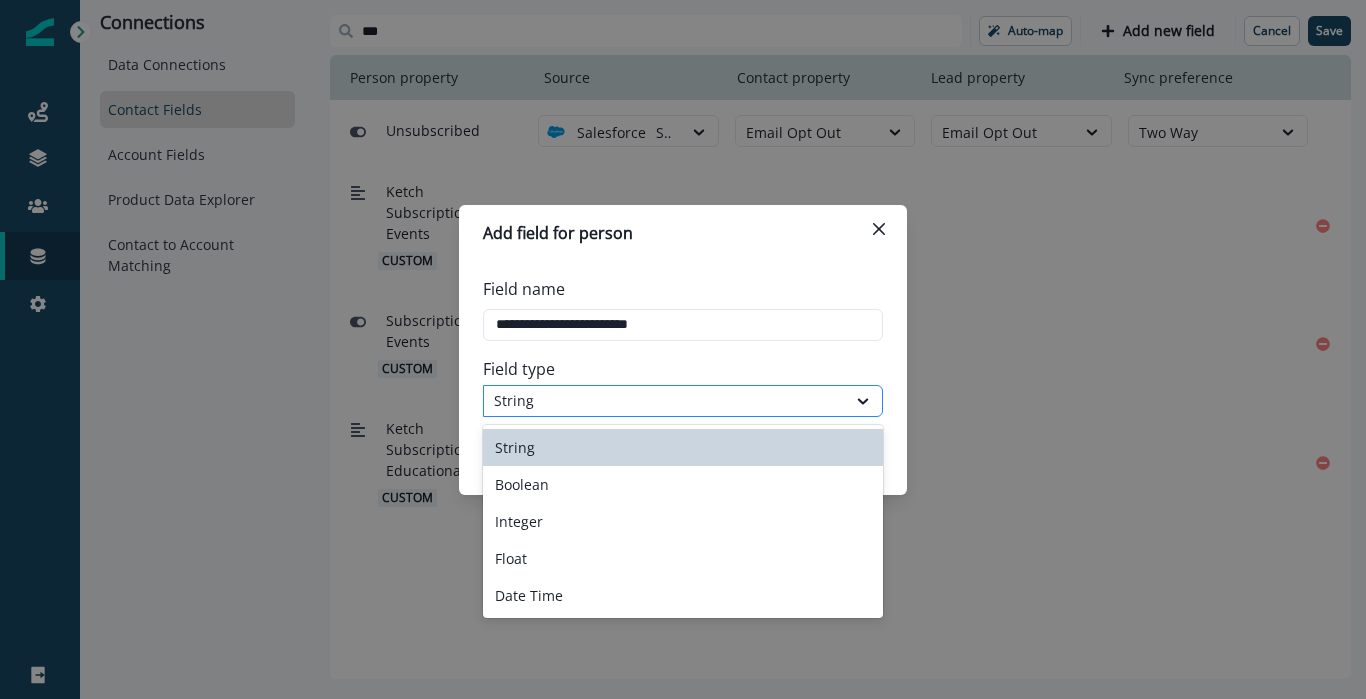 click on "String" at bounding box center (665, 400) 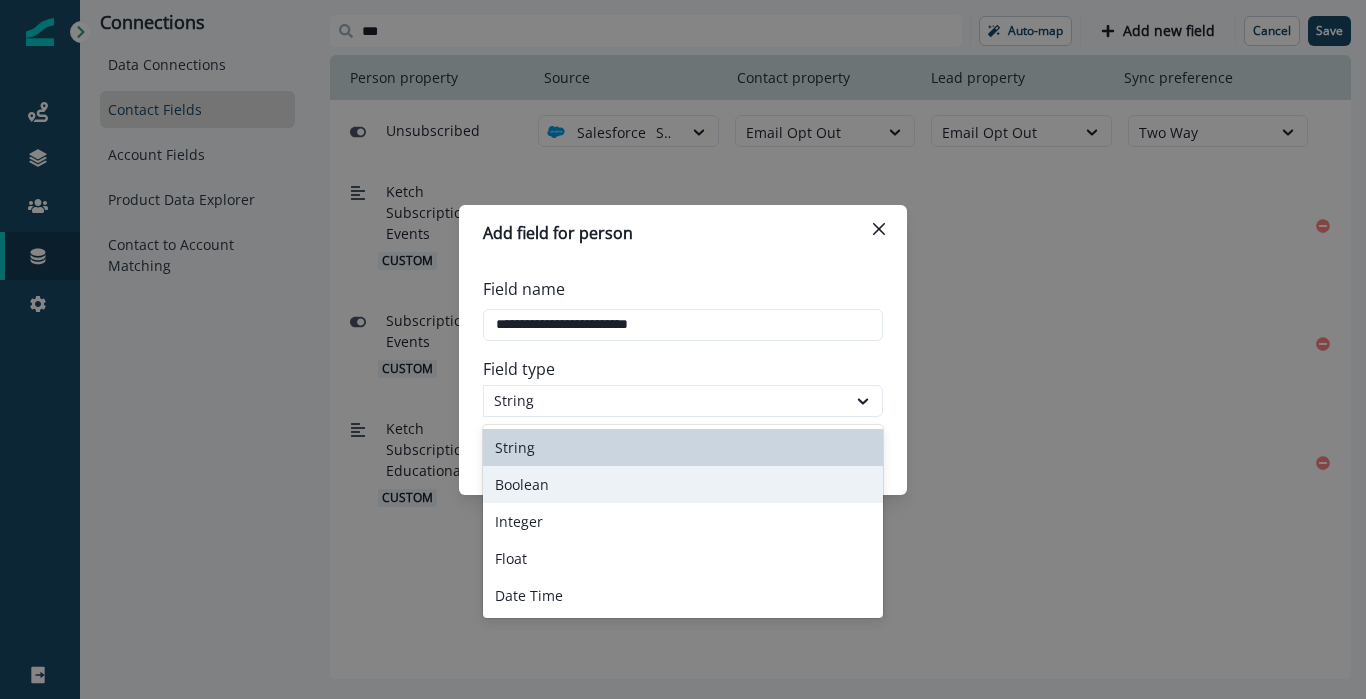 click on "Boolean" at bounding box center (683, 484) 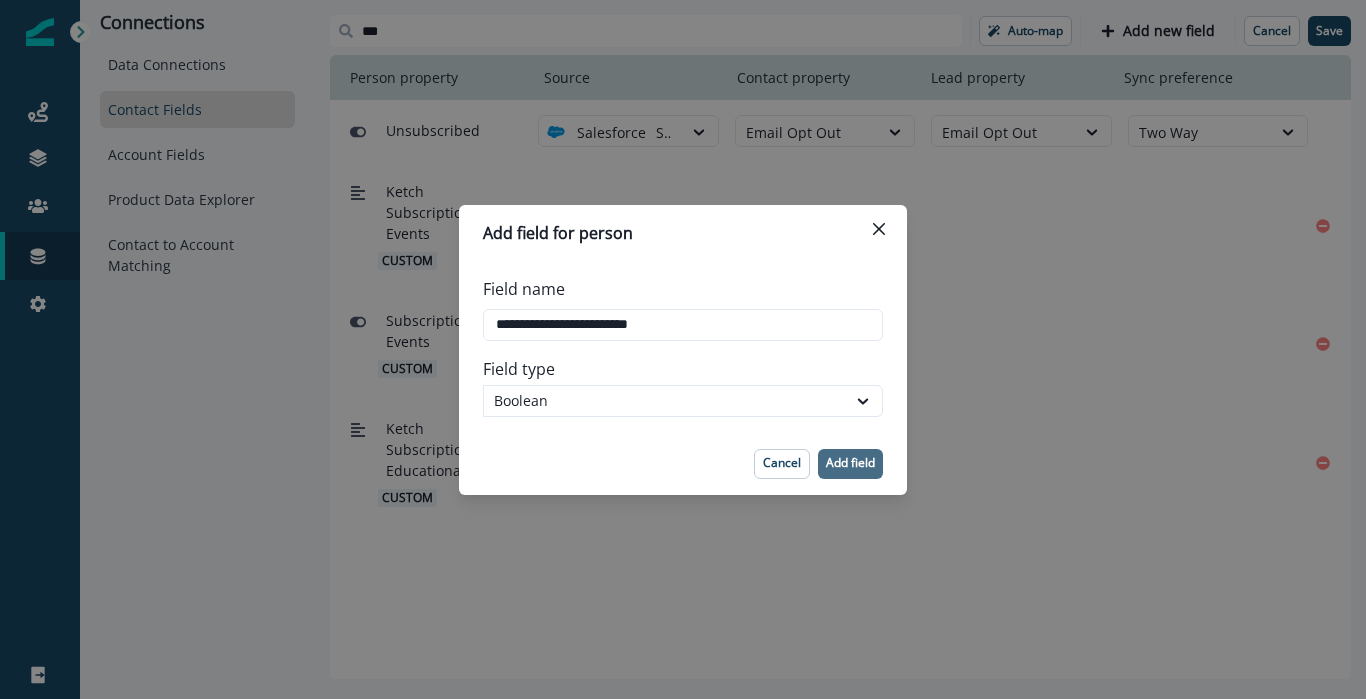 click on "Add field" at bounding box center (850, 463) 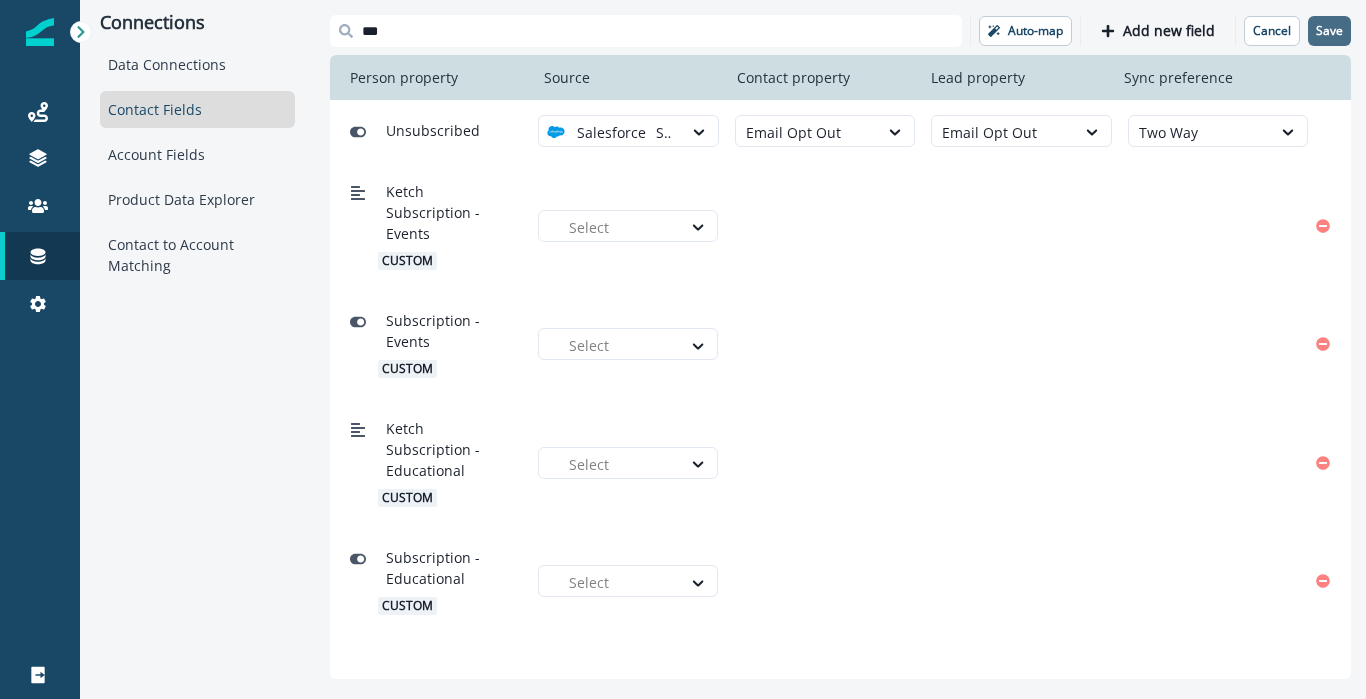 click on "Save" at bounding box center (1329, 31) 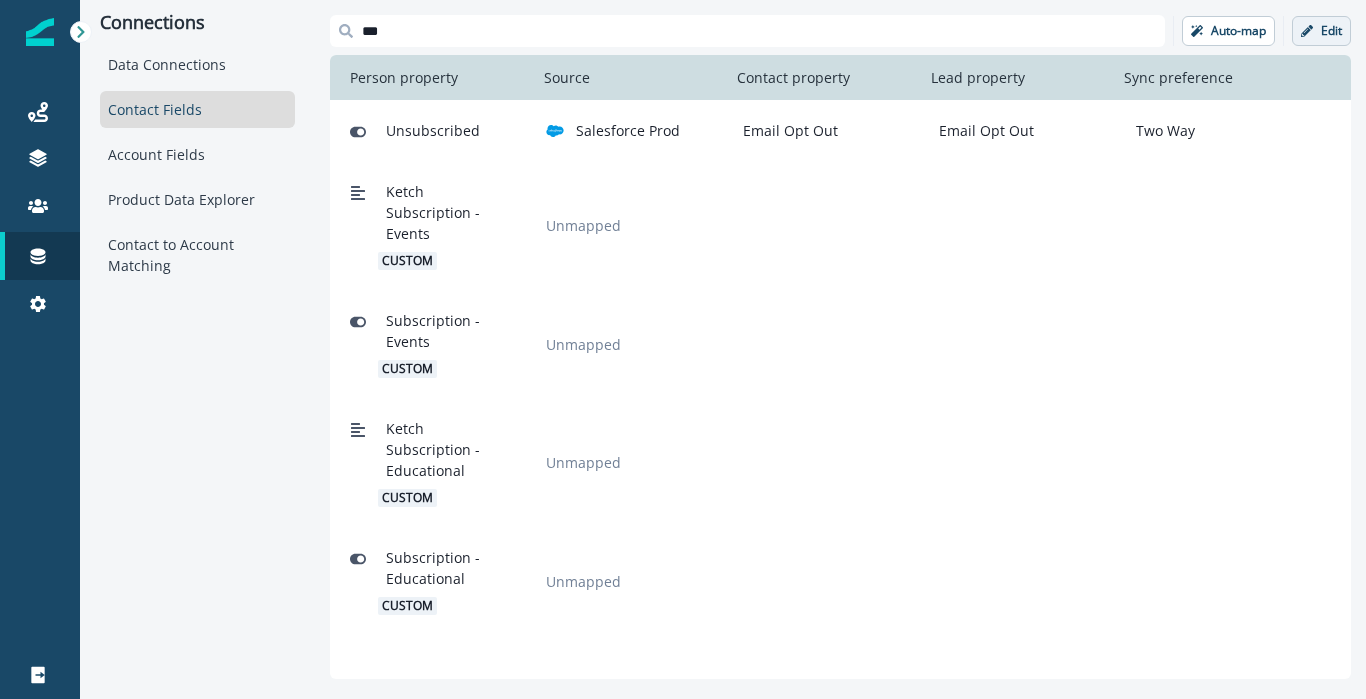click 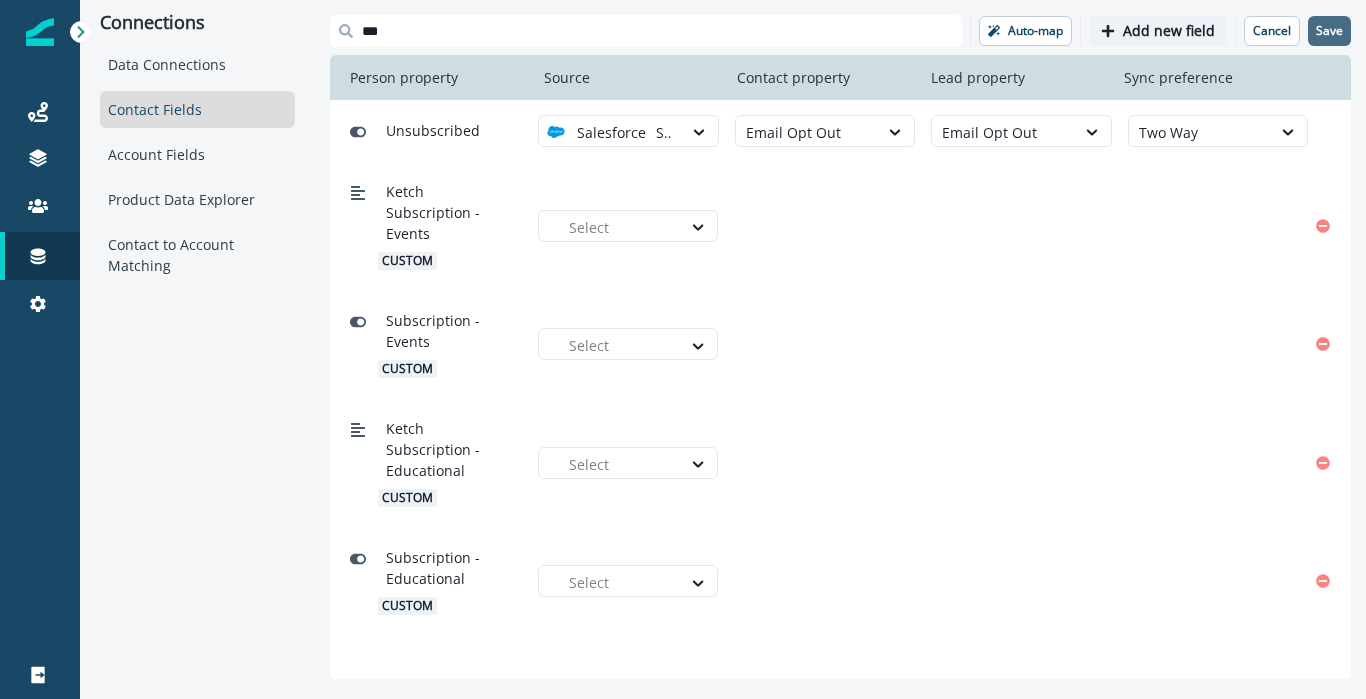 click on "Save" at bounding box center [1329, 31] 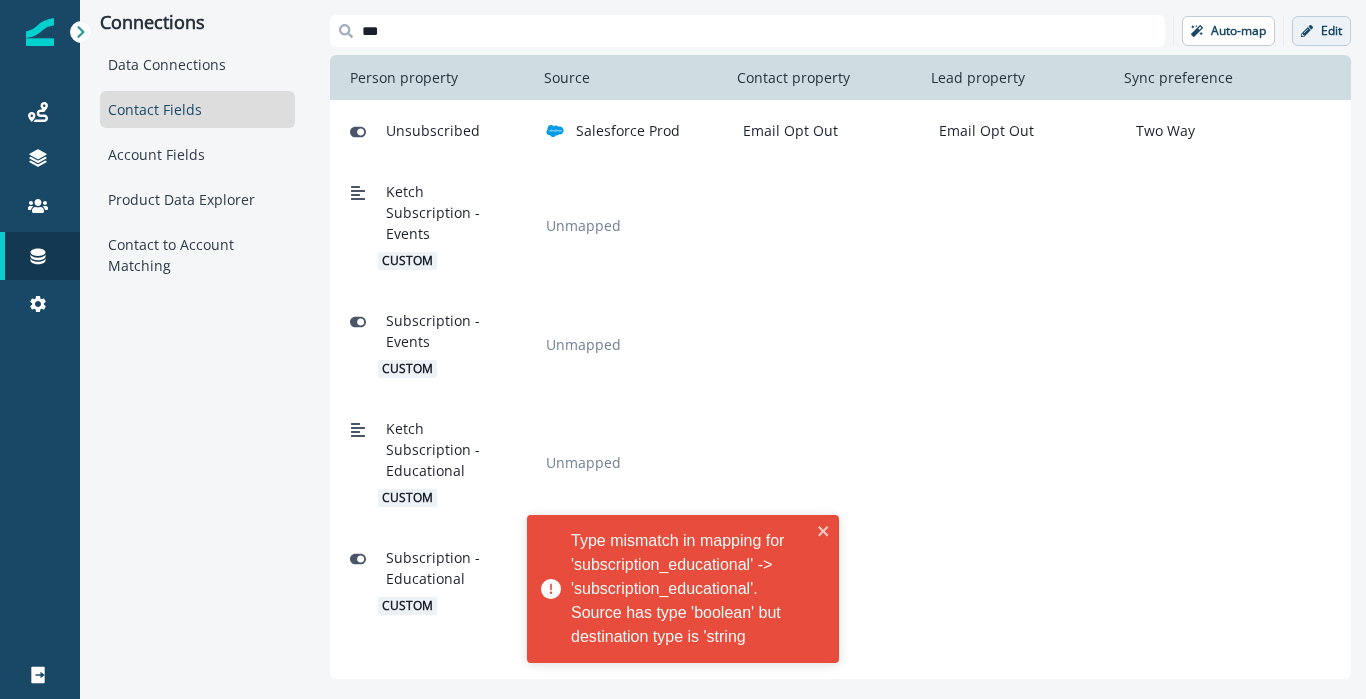 click on "Type mismatch in mapping for 'subscription_educational' -> 'subscription_educational'. Source has type 'boolean' but destination type is 'string" at bounding box center (691, 589) 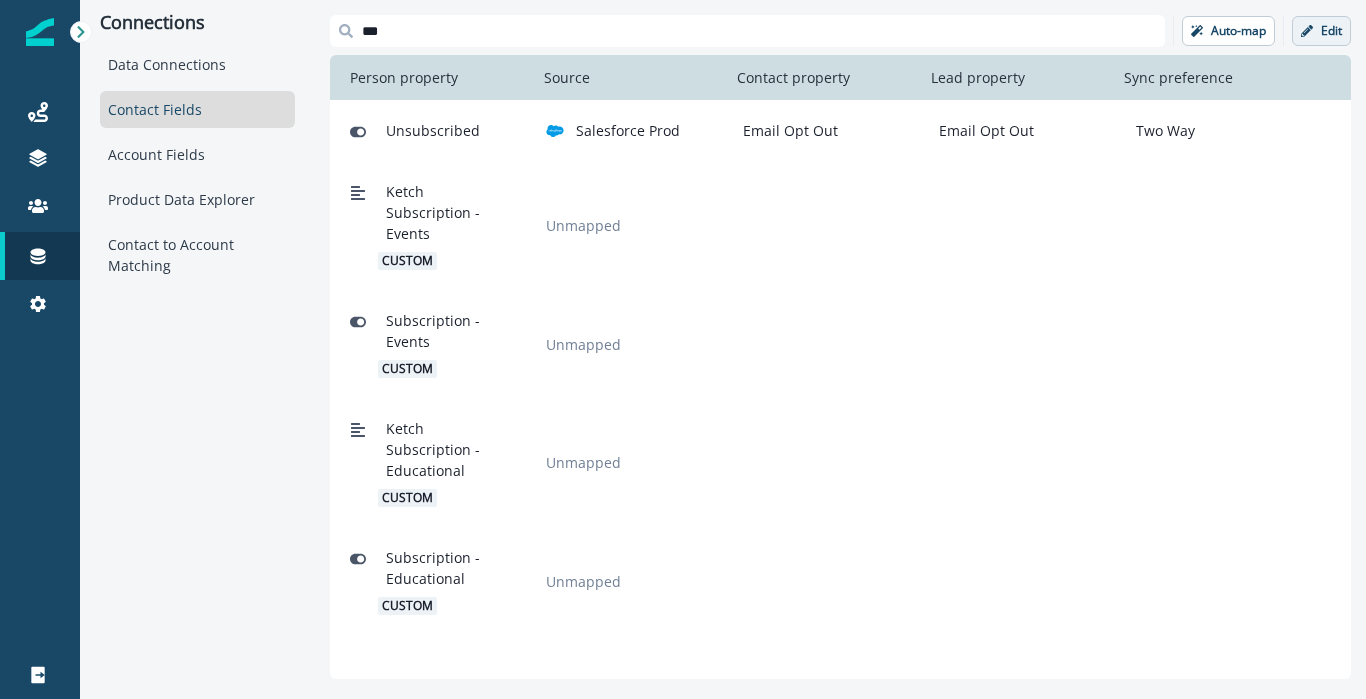 click on "Edit" at bounding box center (1331, 31) 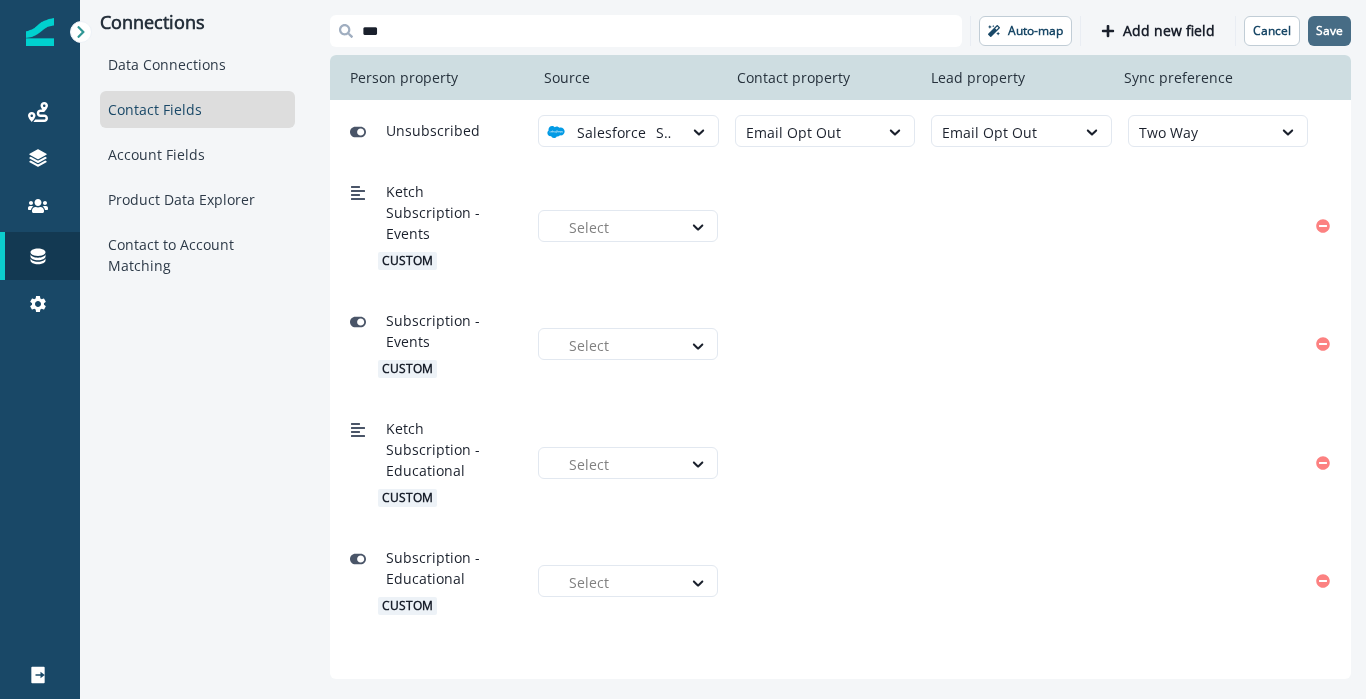 click on "Save" at bounding box center (1329, 31) 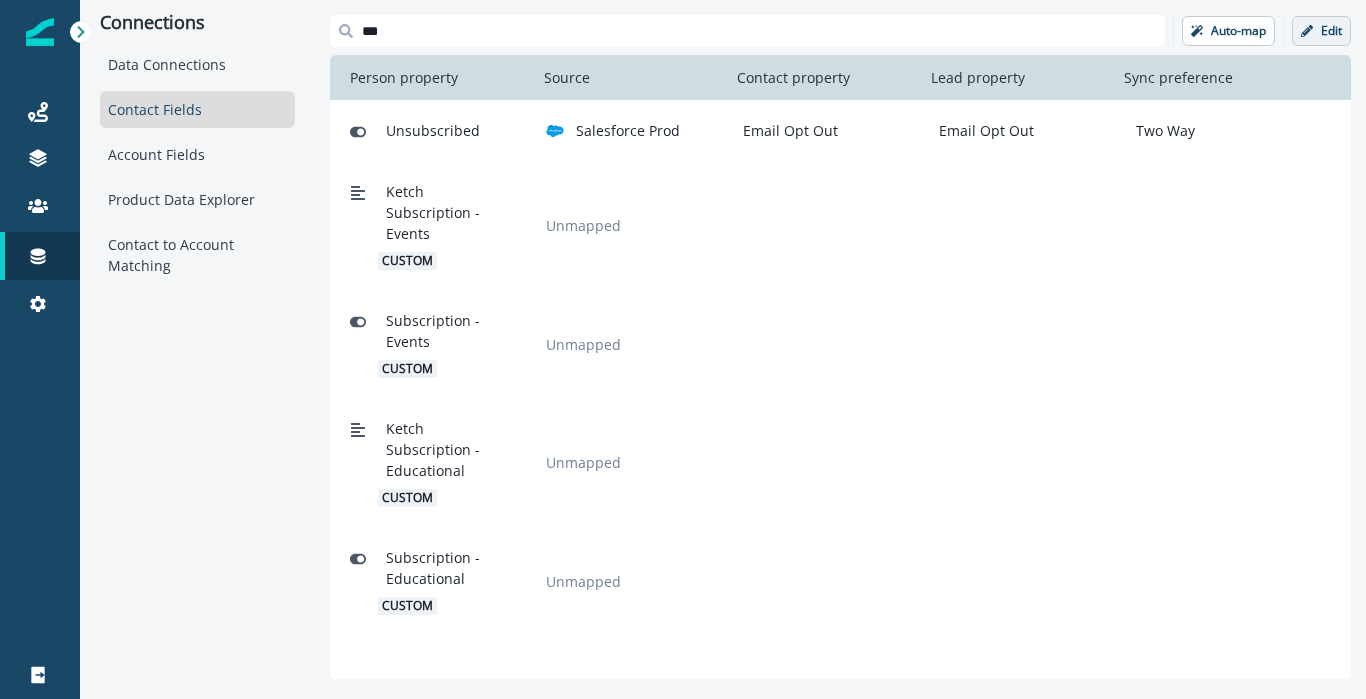 click on "Edit" at bounding box center (1321, 31) 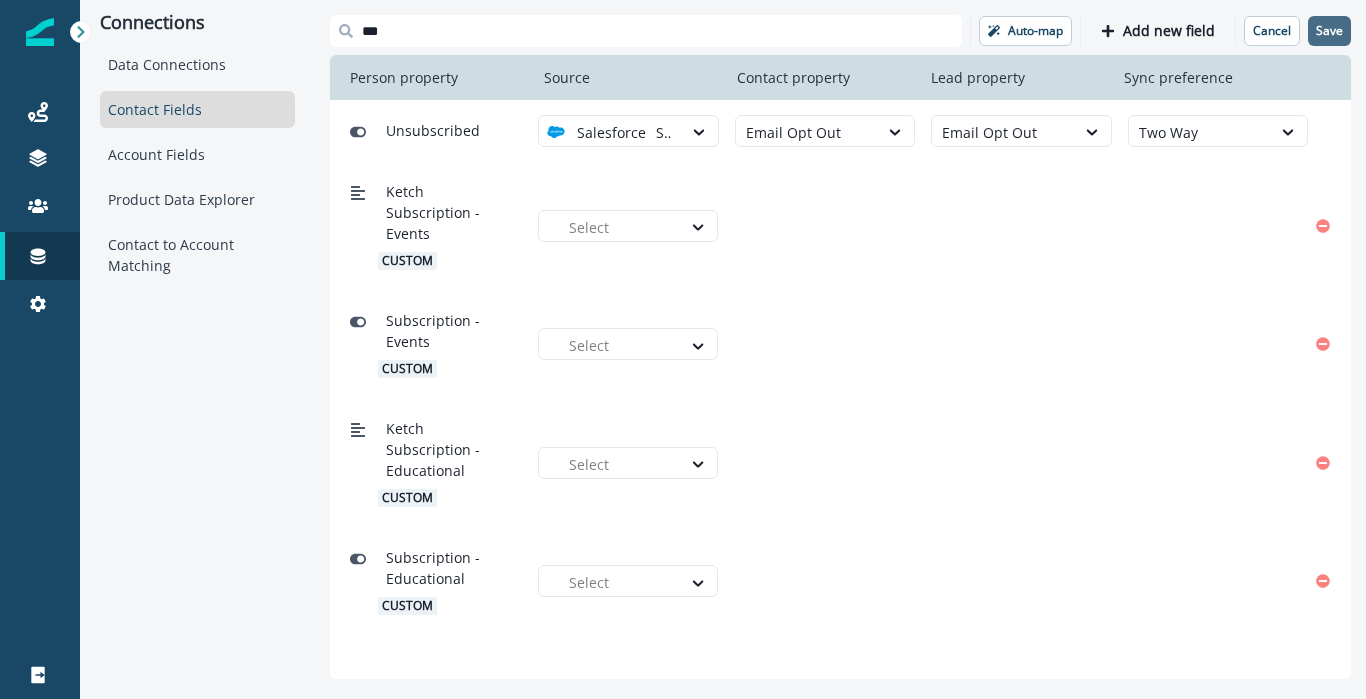 click on "Save" at bounding box center (1329, 31) 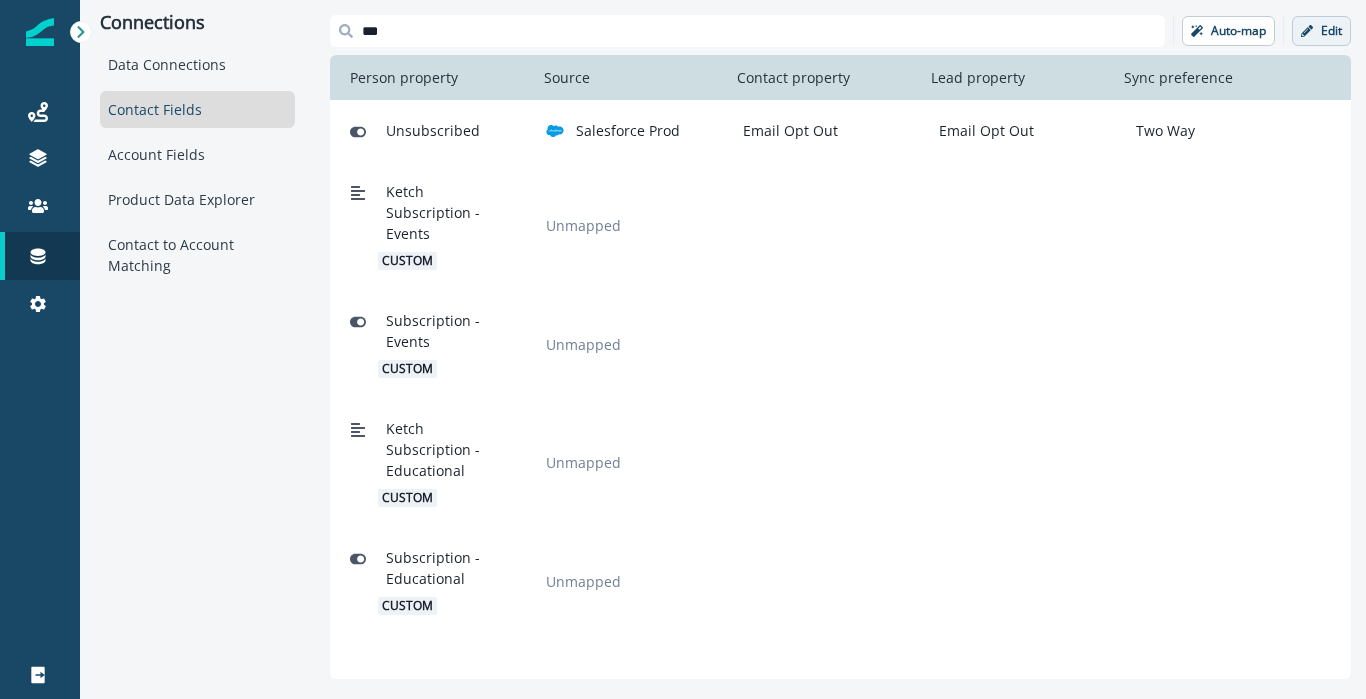 click on "Edit" at bounding box center [1331, 31] 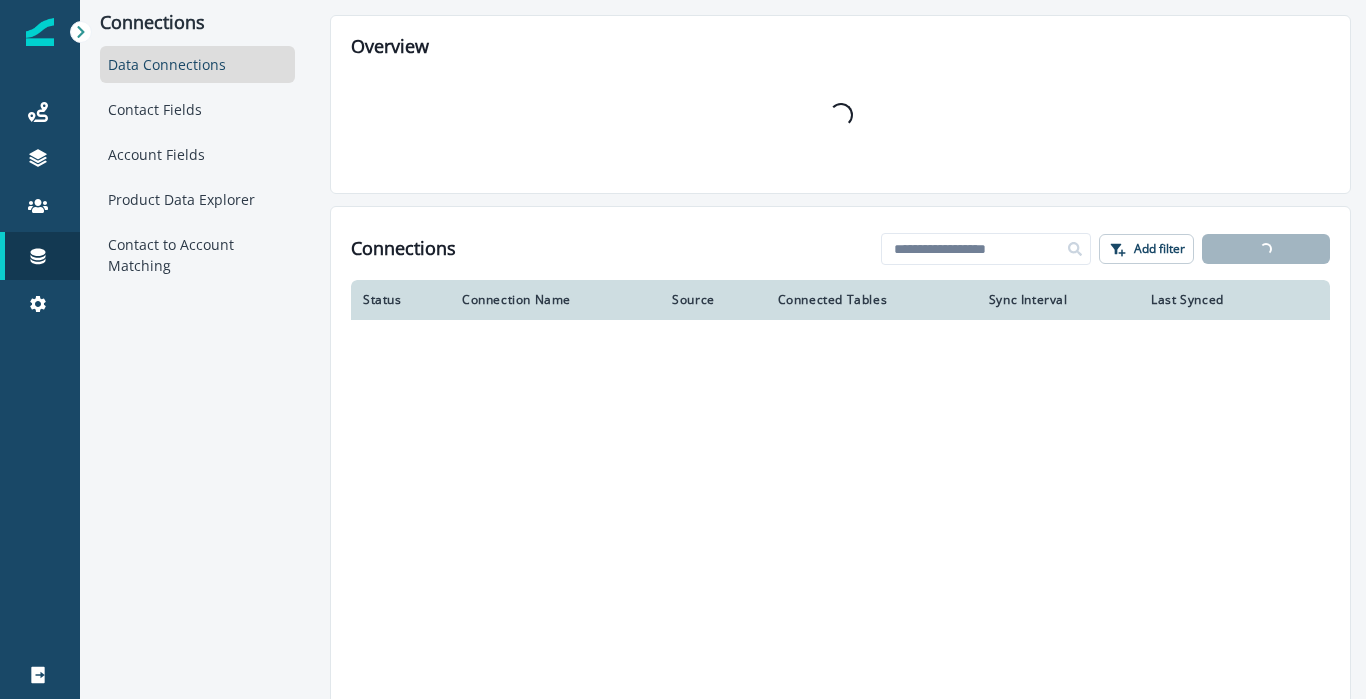 scroll, scrollTop: 0, scrollLeft: 0, axis: both 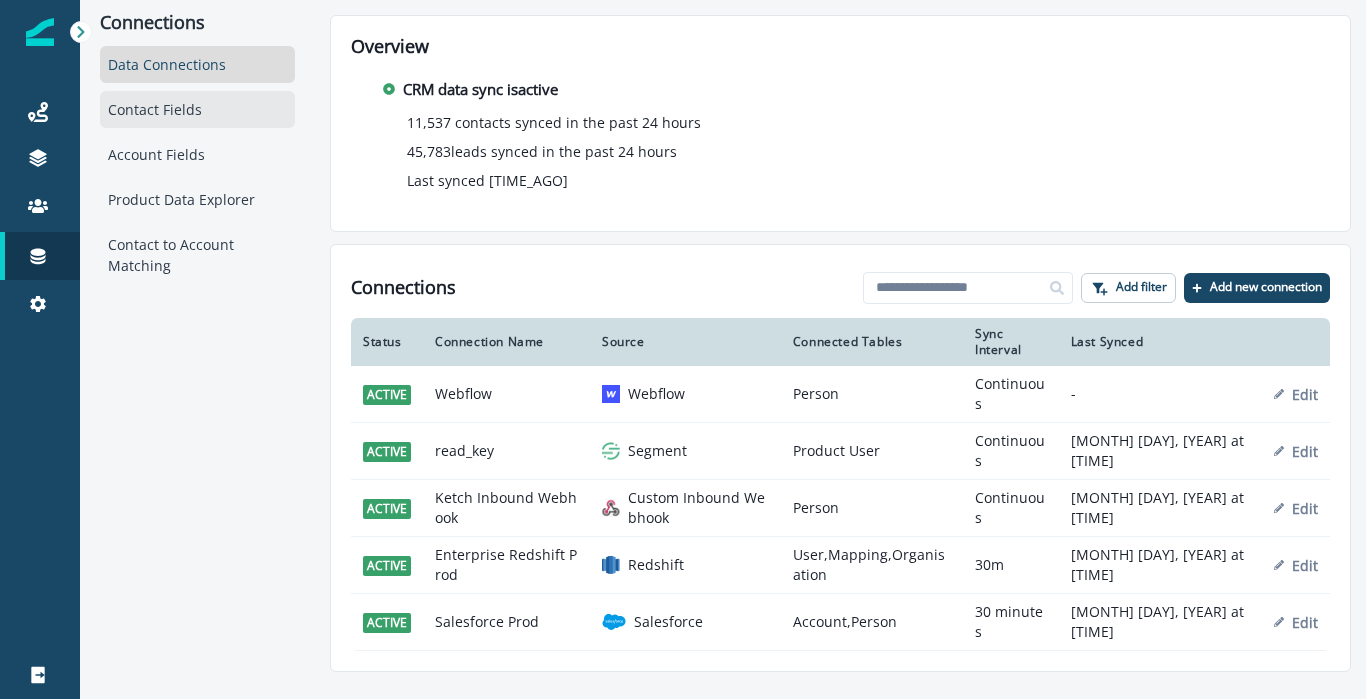 click on "Contact Fields" at bounding box center [197, 109] 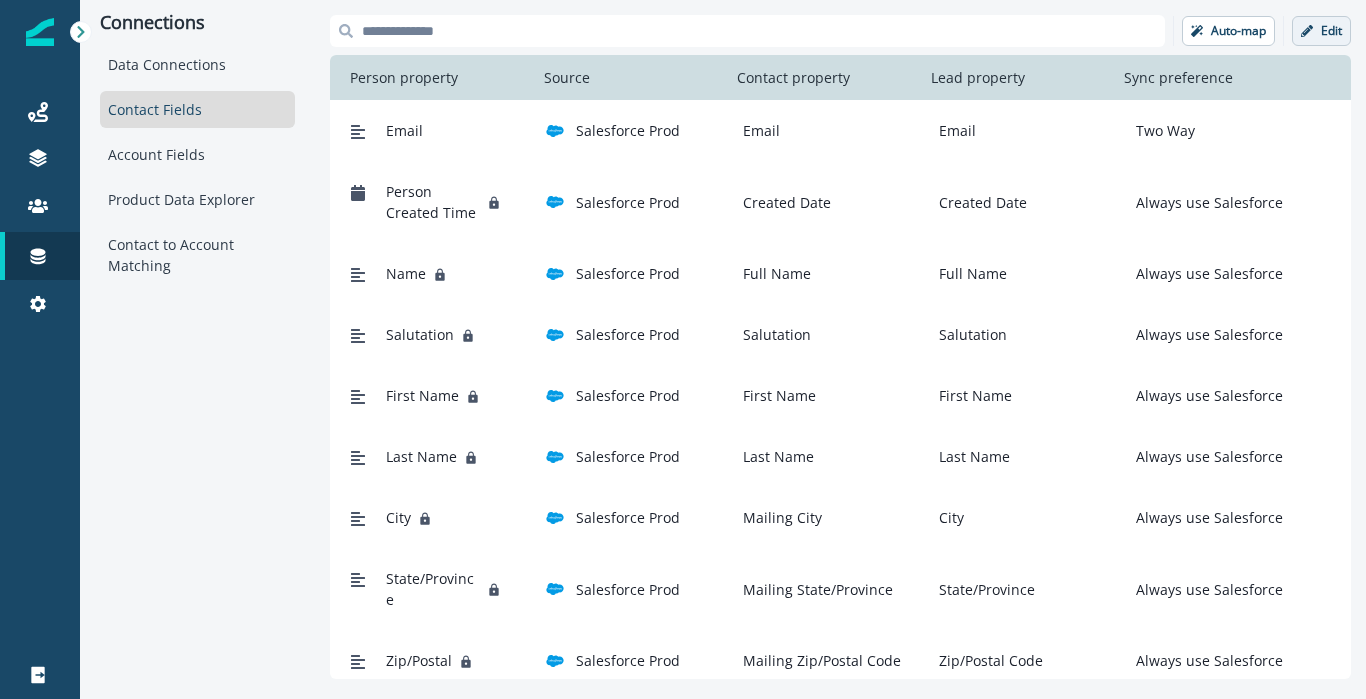 click on "Edit" at bounding box center (1331, 31) 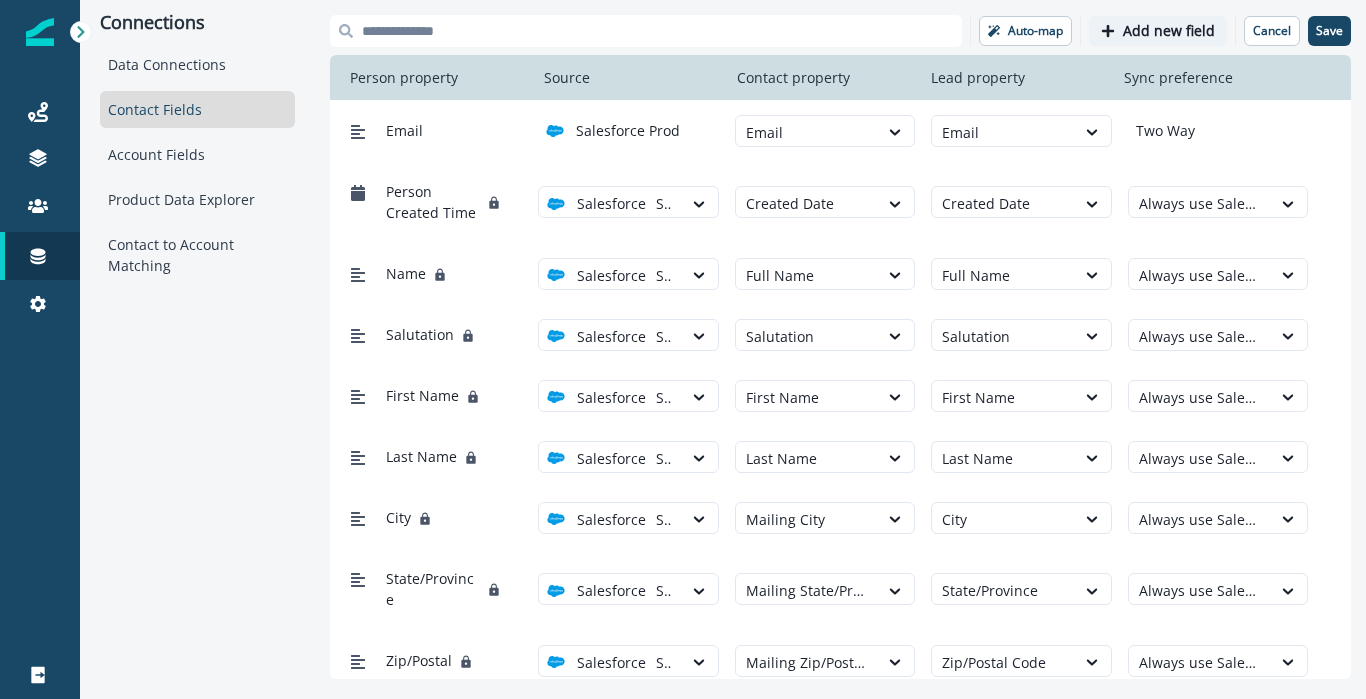 click on "Add new field" at bounding box center [1169, 31] 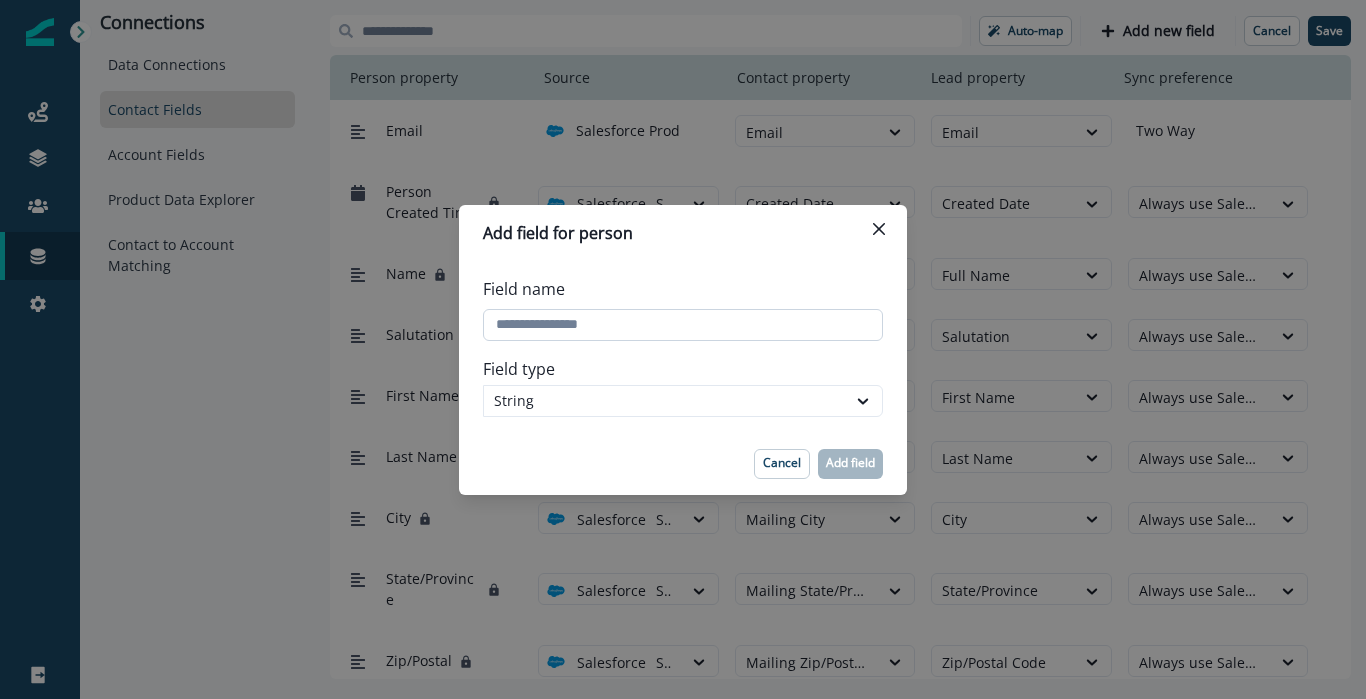 click on "Field name" at bounding box center (683, 325) 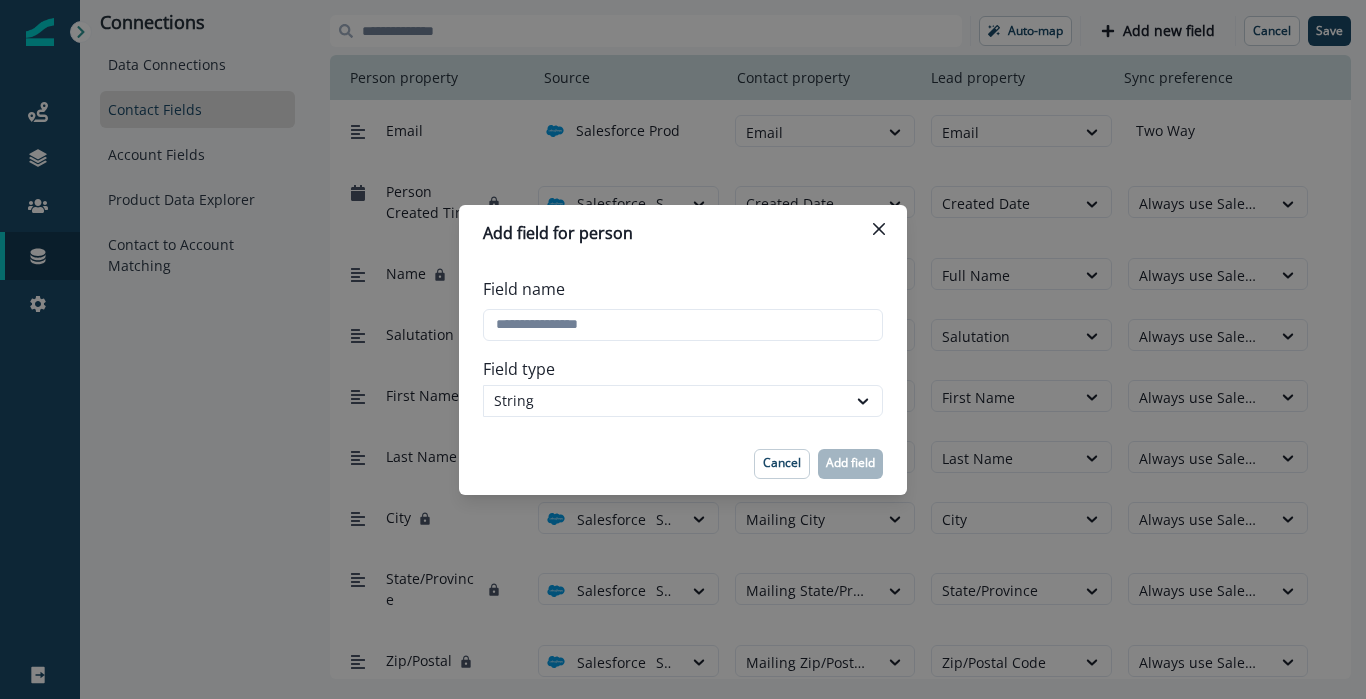 type 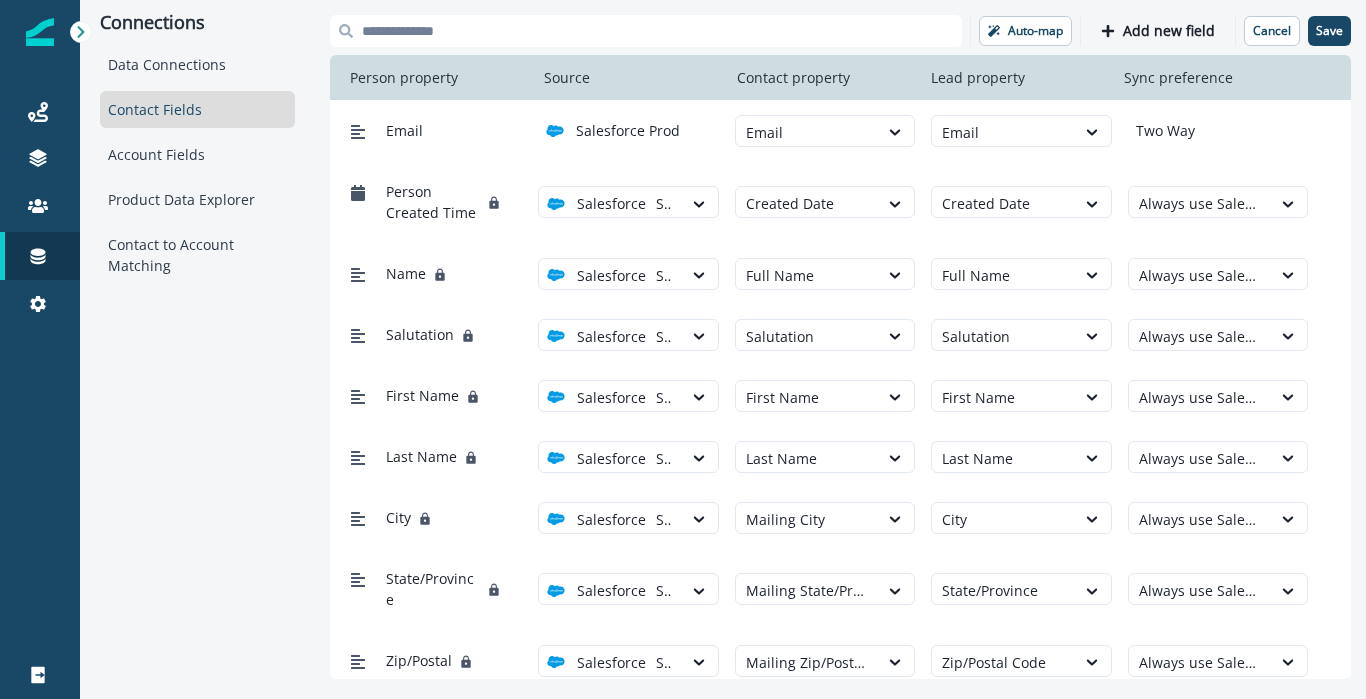 click at bounding box center (646, 31) 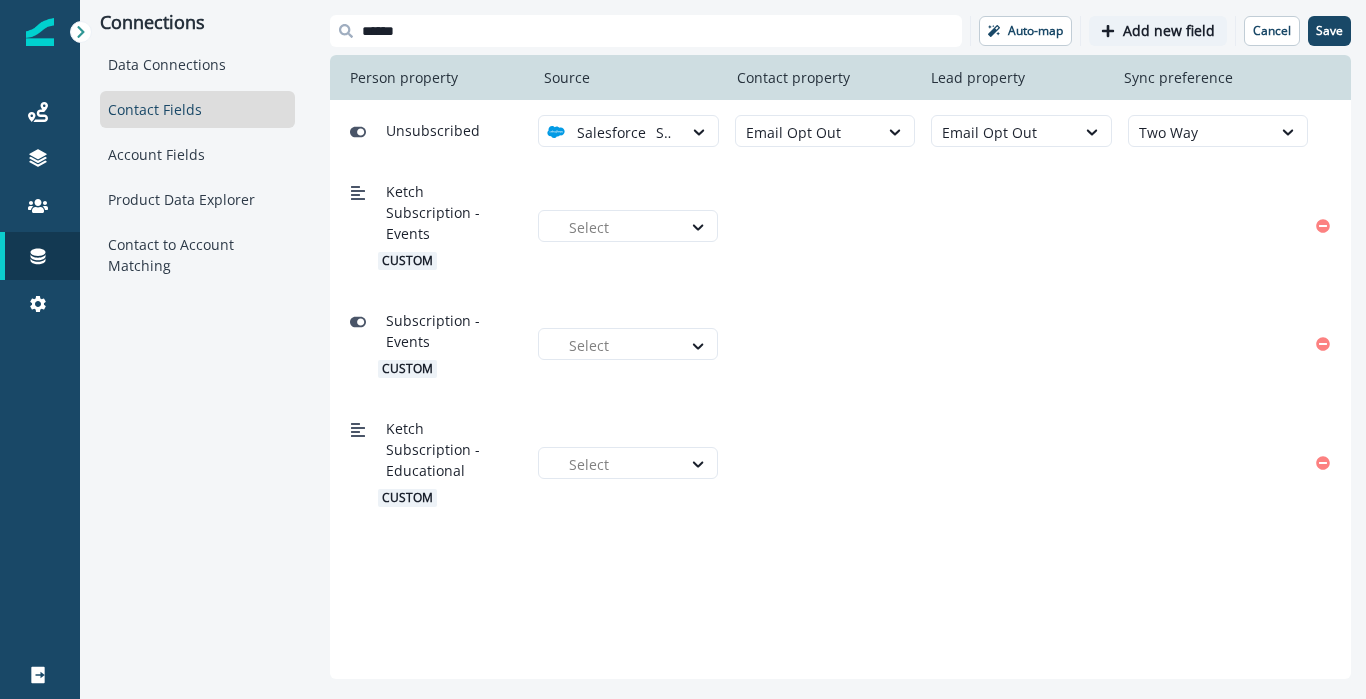 type on "******" 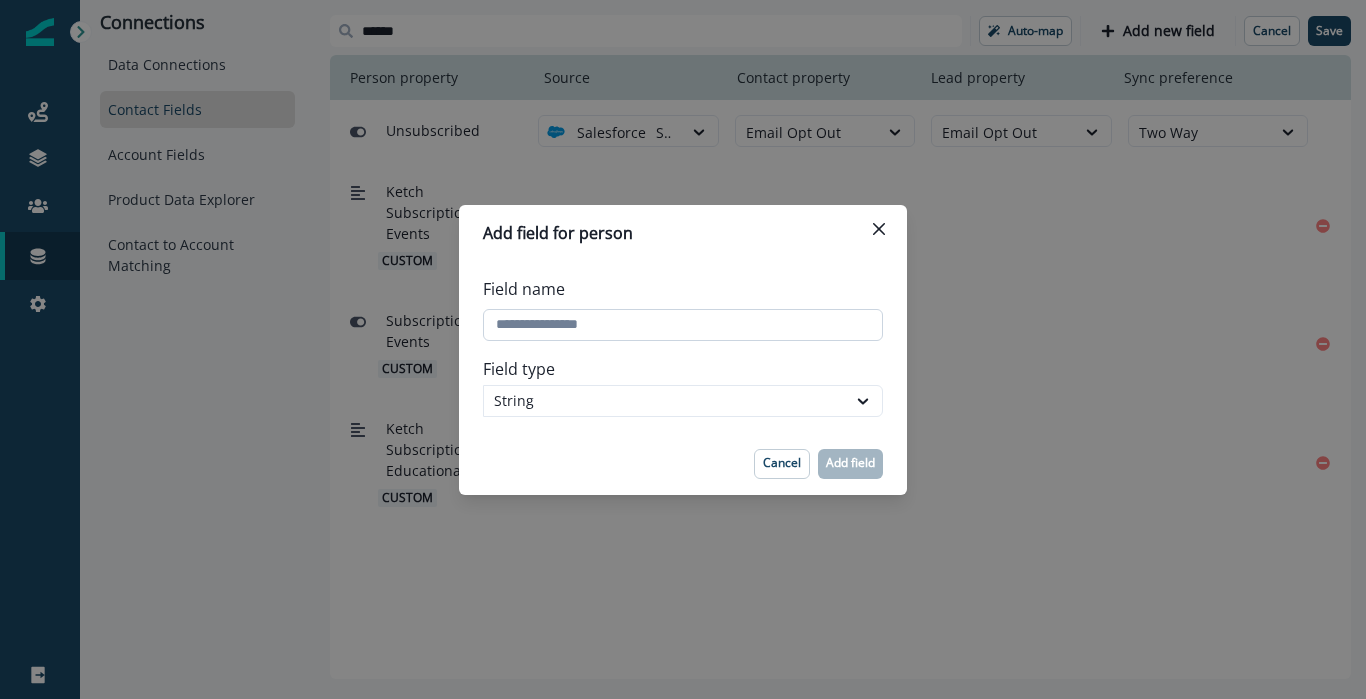 click on "Field name" at bounding box center (683, 325) 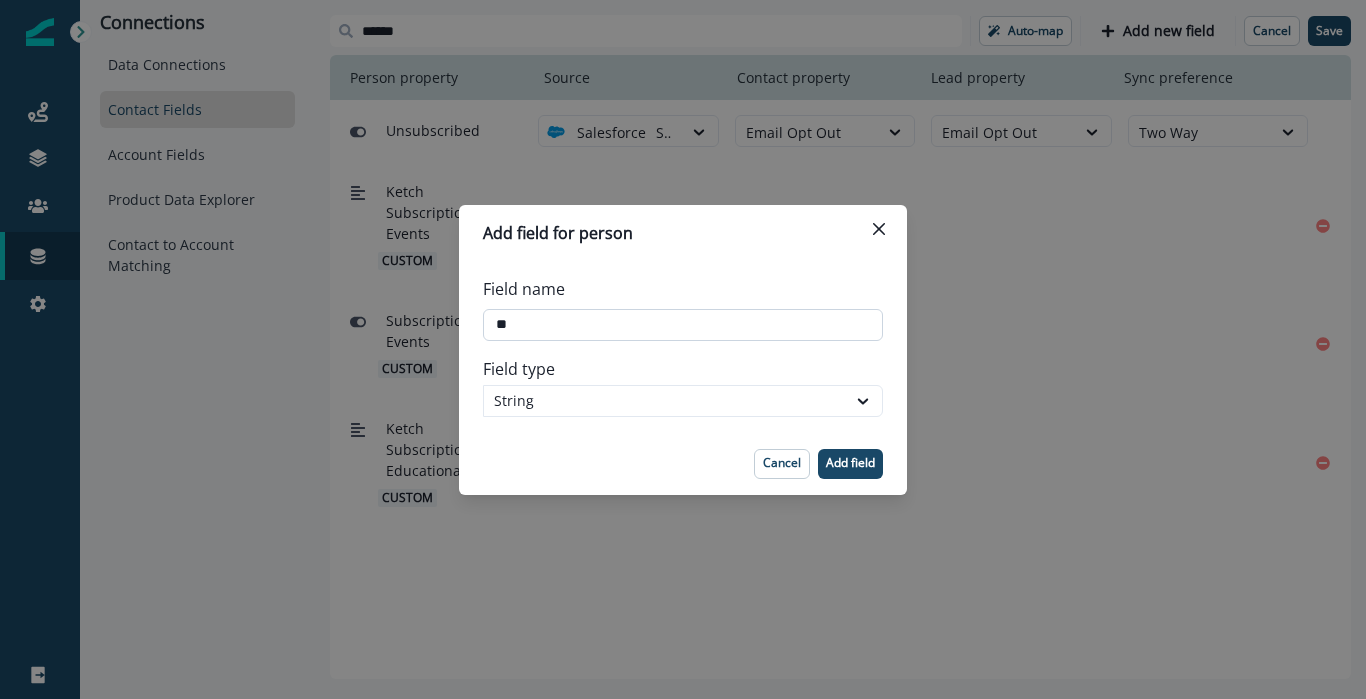 type on "*" 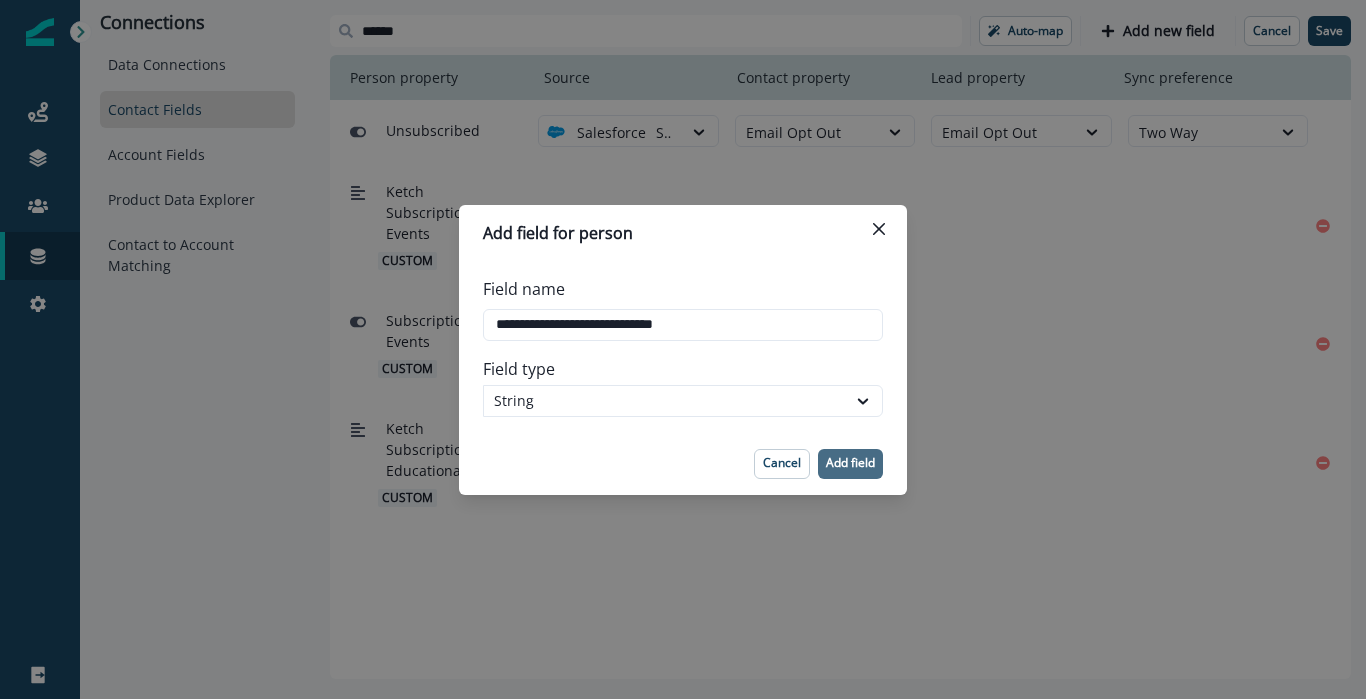 type on "**********" 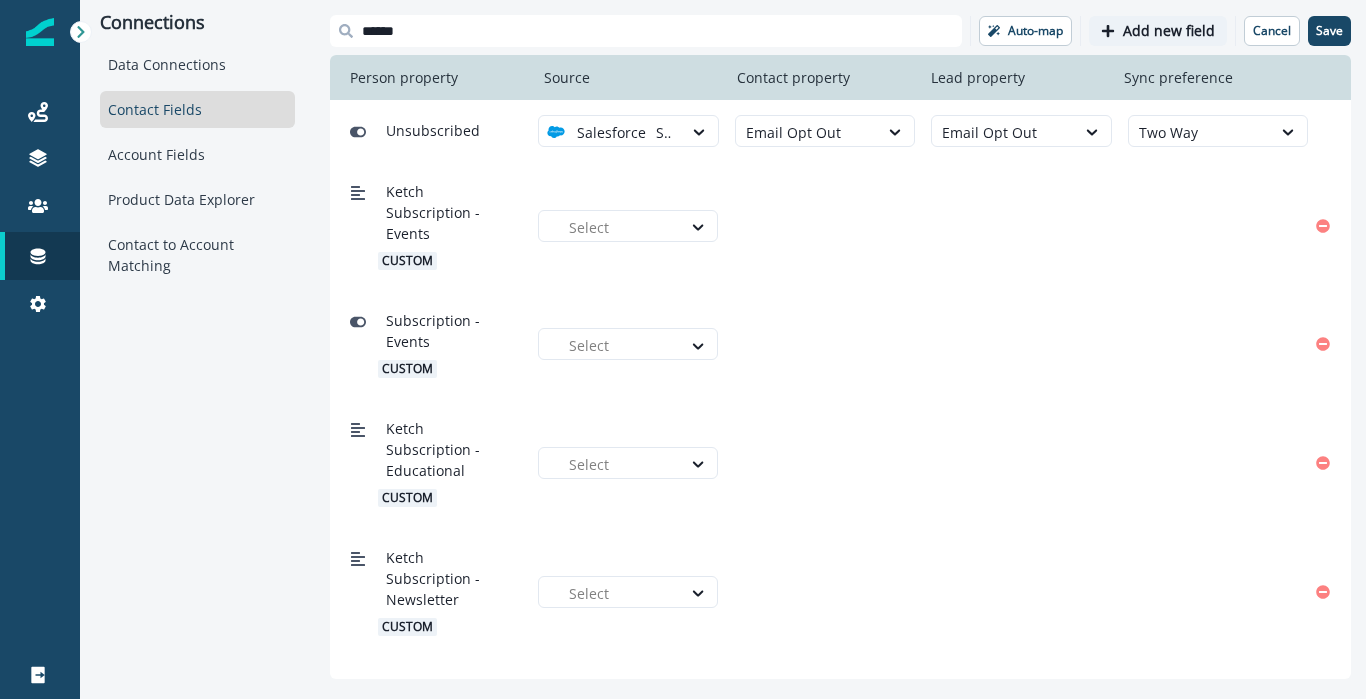 click on "Add new field" at bounding box center [1169, 31] 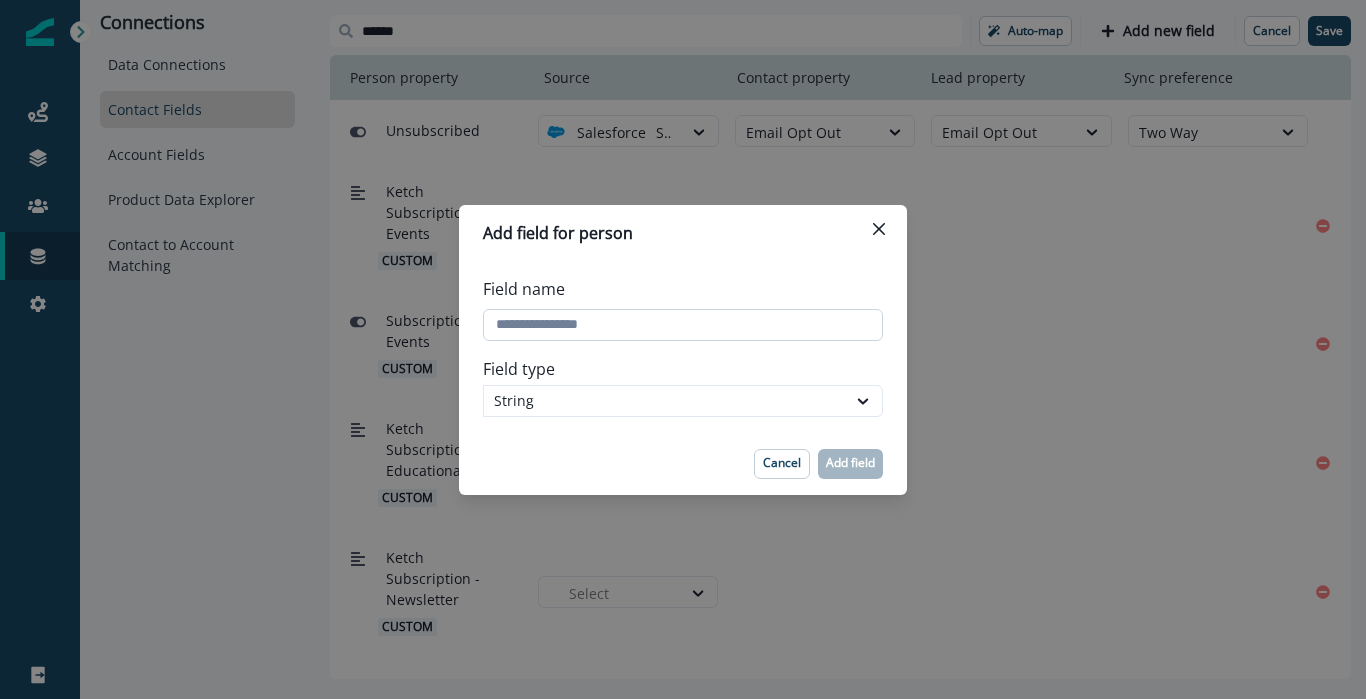 click on "Field name" at bounding box center [683, 325] 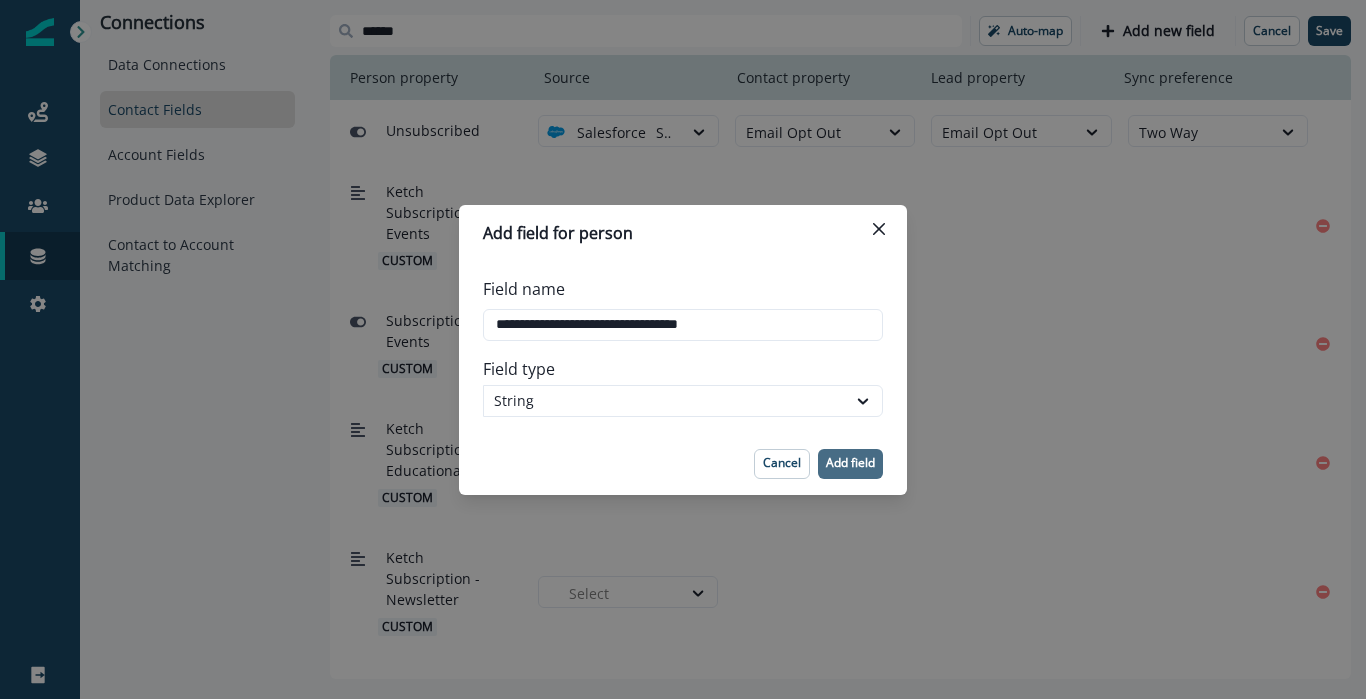 type on "**********" 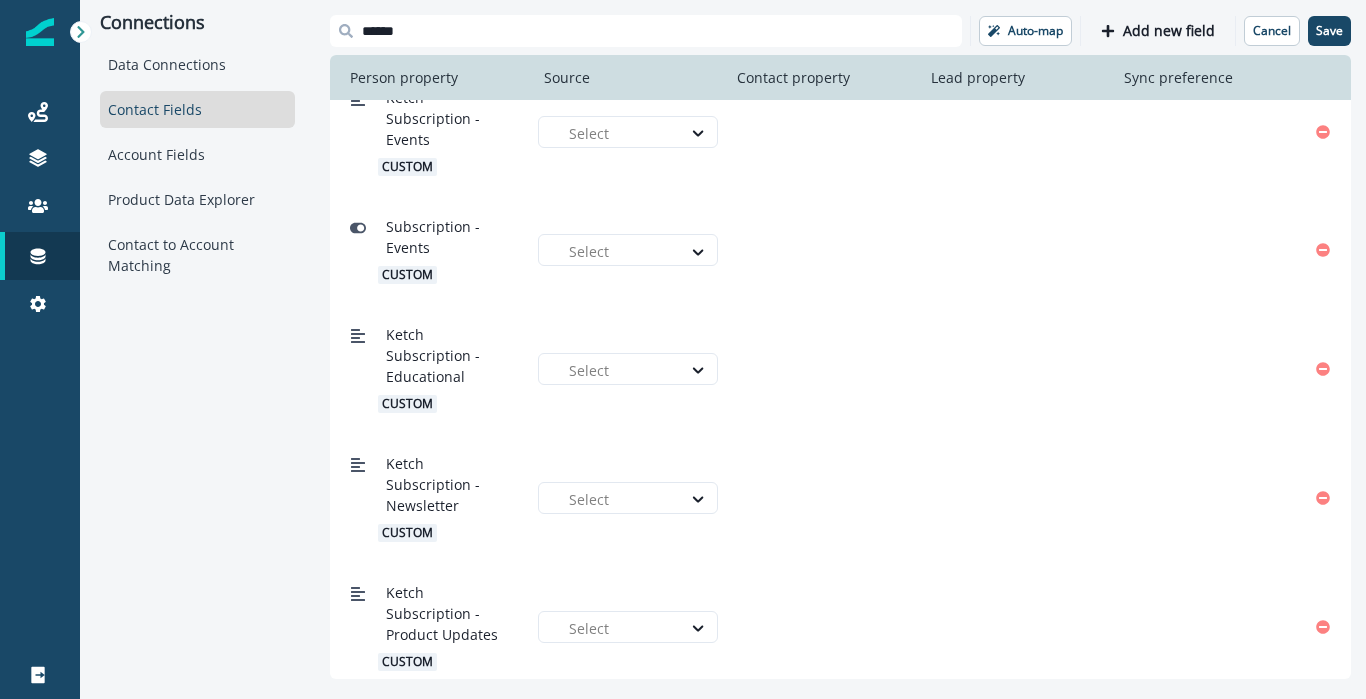 scroll, scrollTop: 106, scrollLeft: 0, axis: vertical 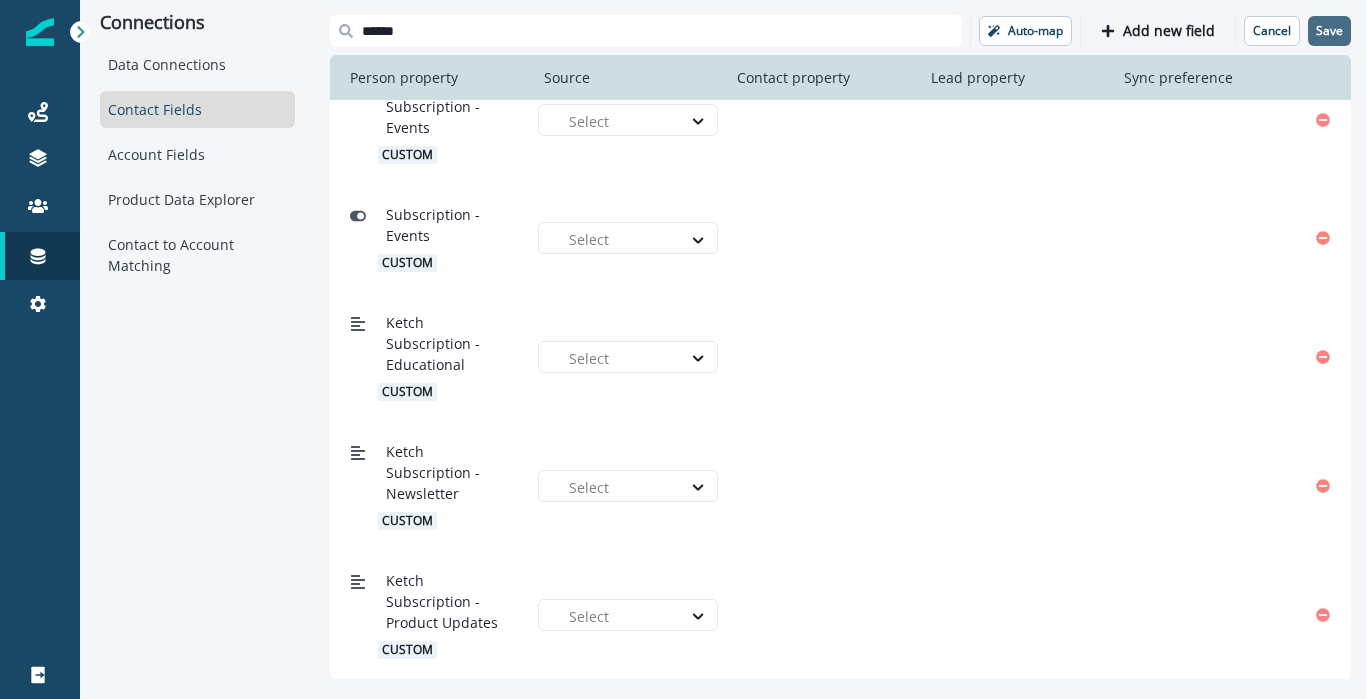 click on "Save" at bounding box center [1329, 31] 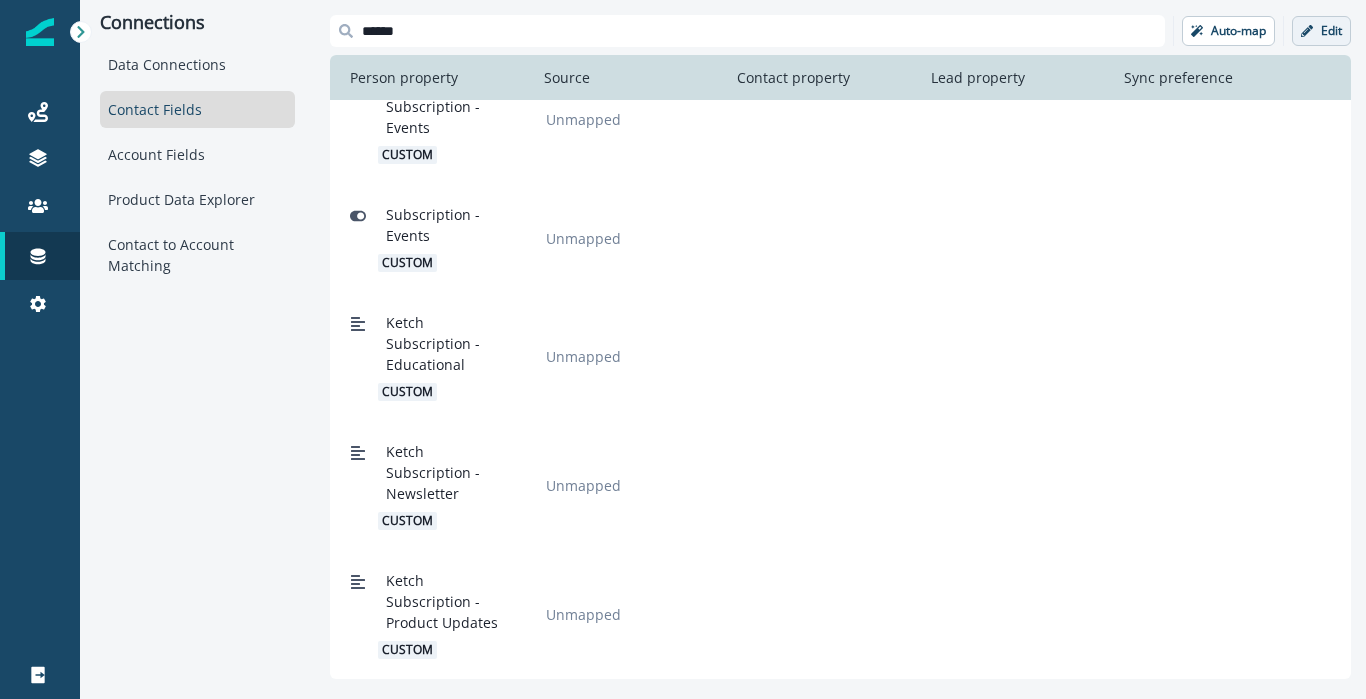 click on "Edit" at bounding box center [1331, 31] 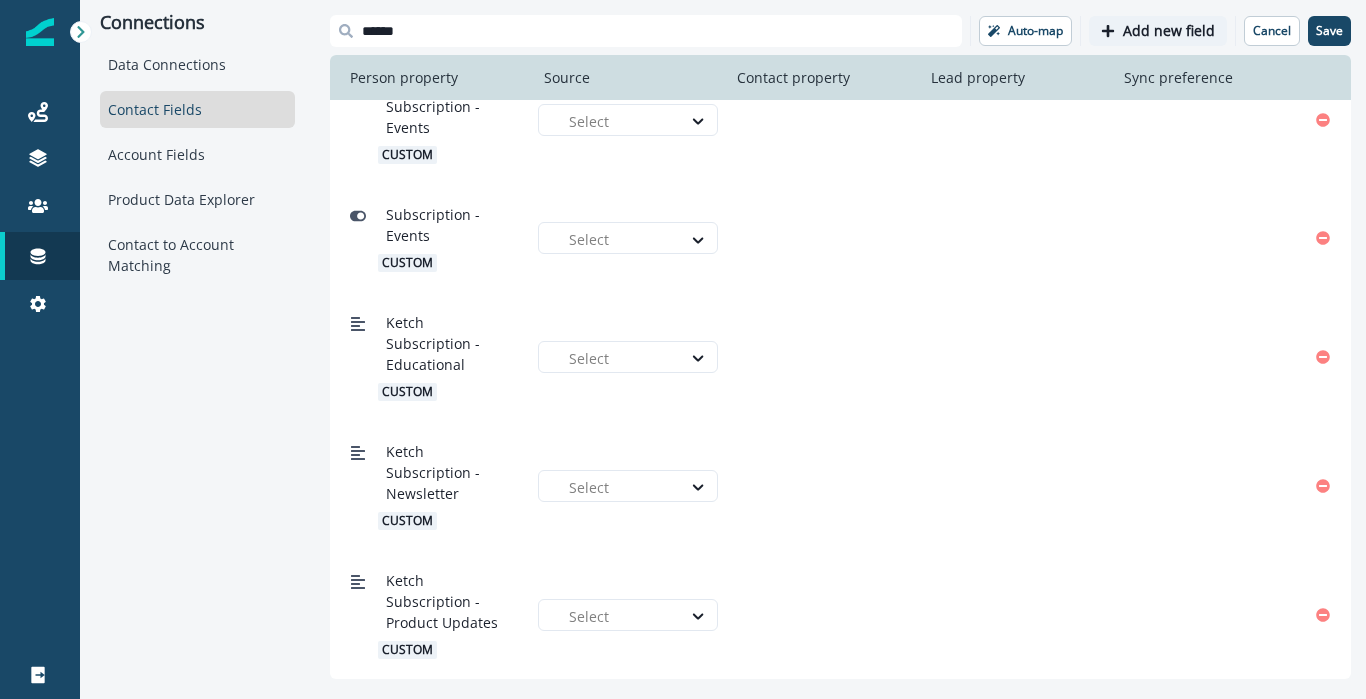 click on "Add new field" at bounding box center [1169, 31] 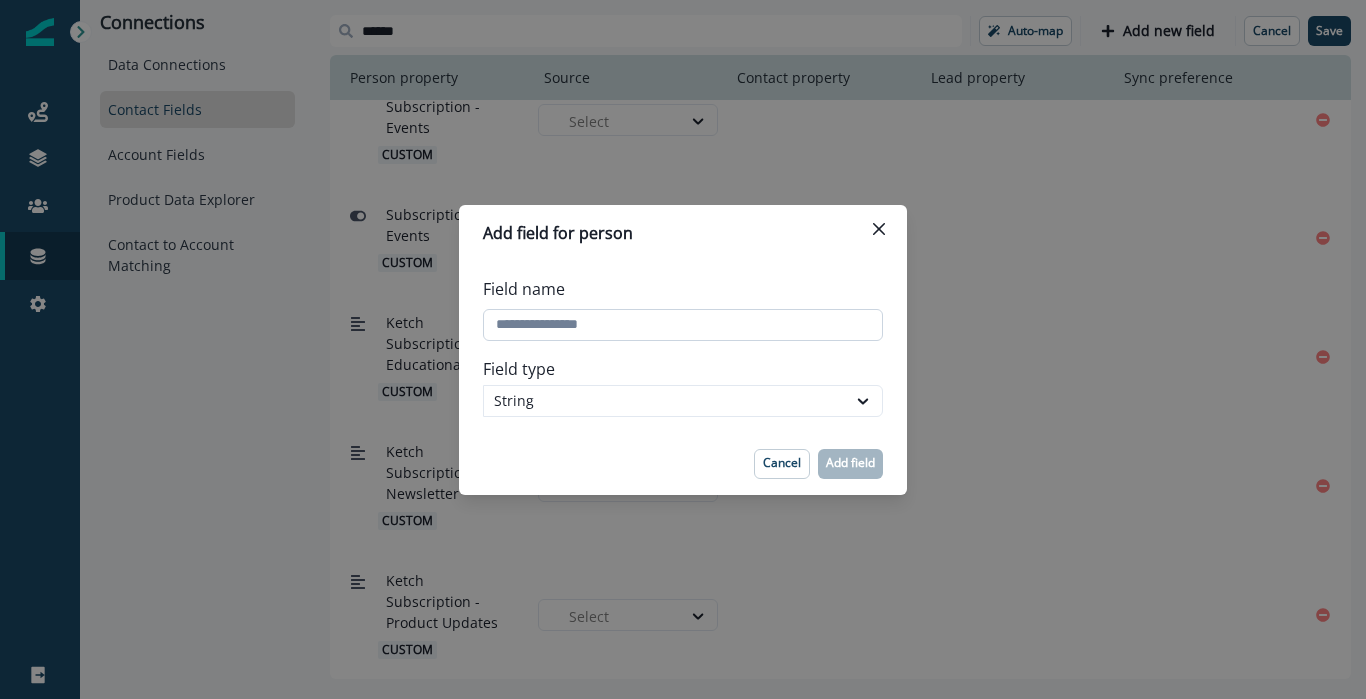 click on "Field name" at bounding box center (683, 325) 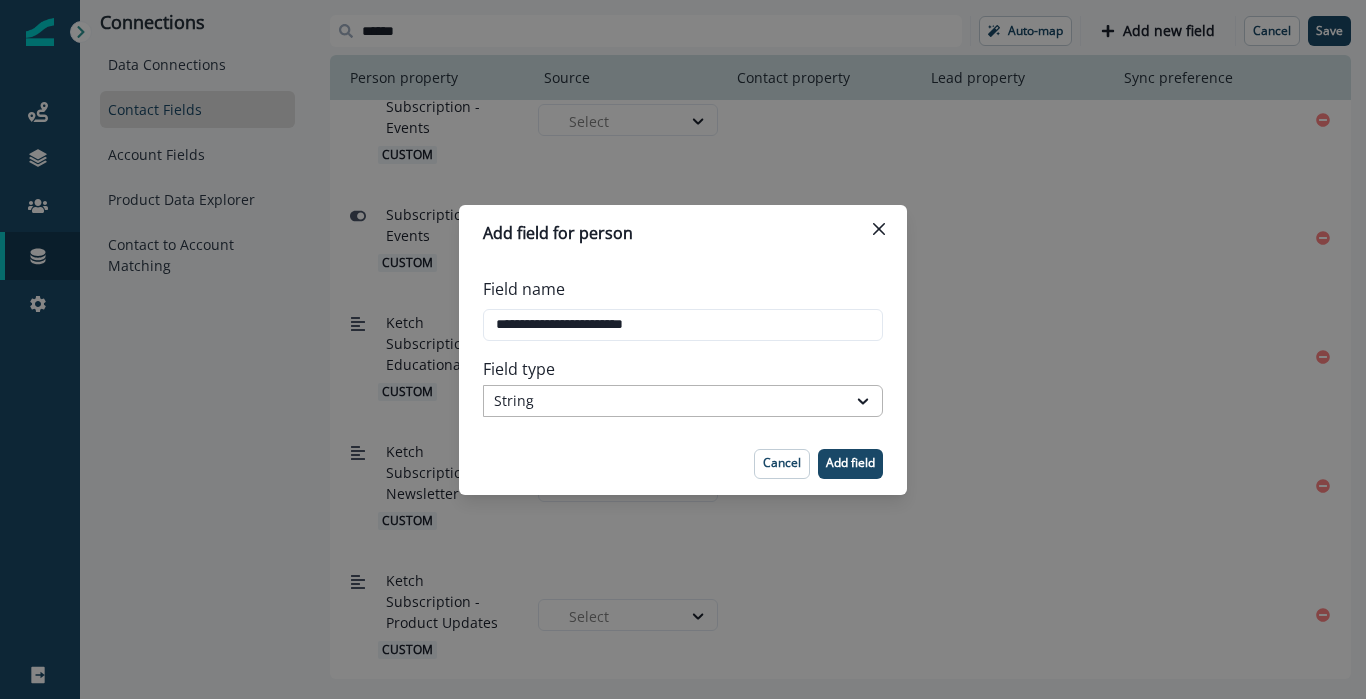 type on "**********" 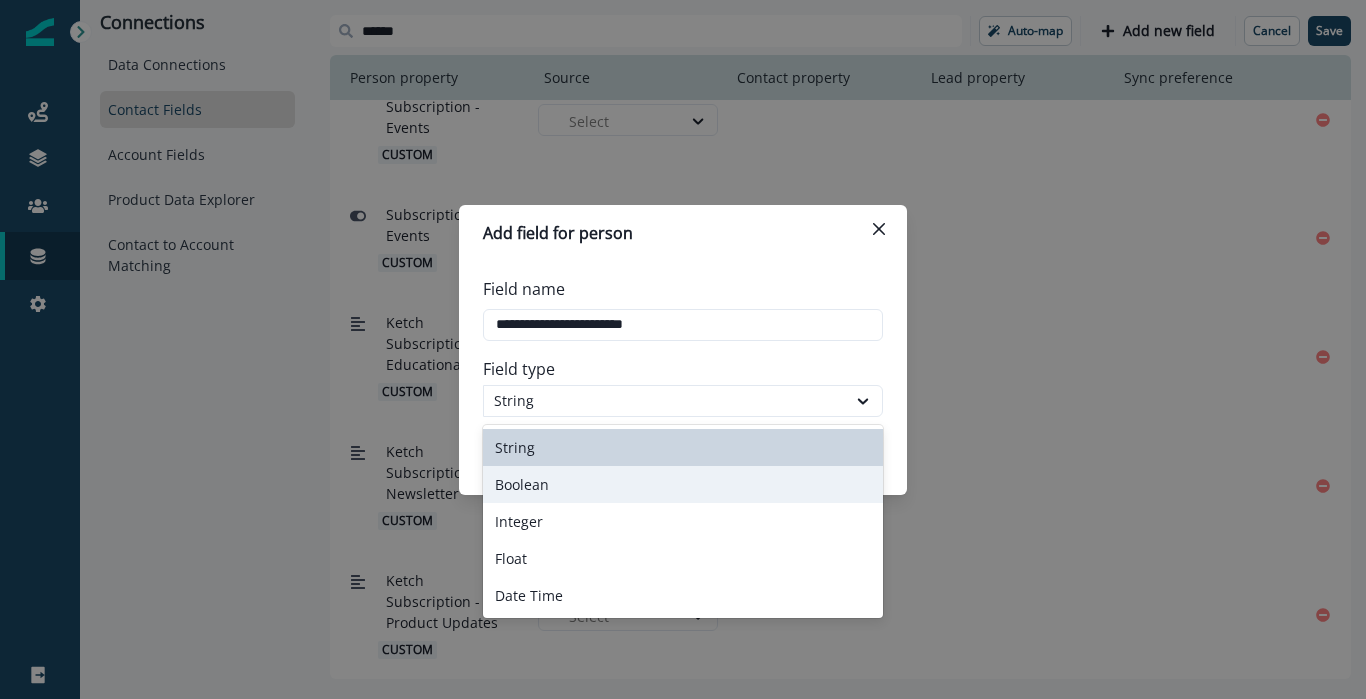 click on "Boolean" at bounding box center (683, 484) 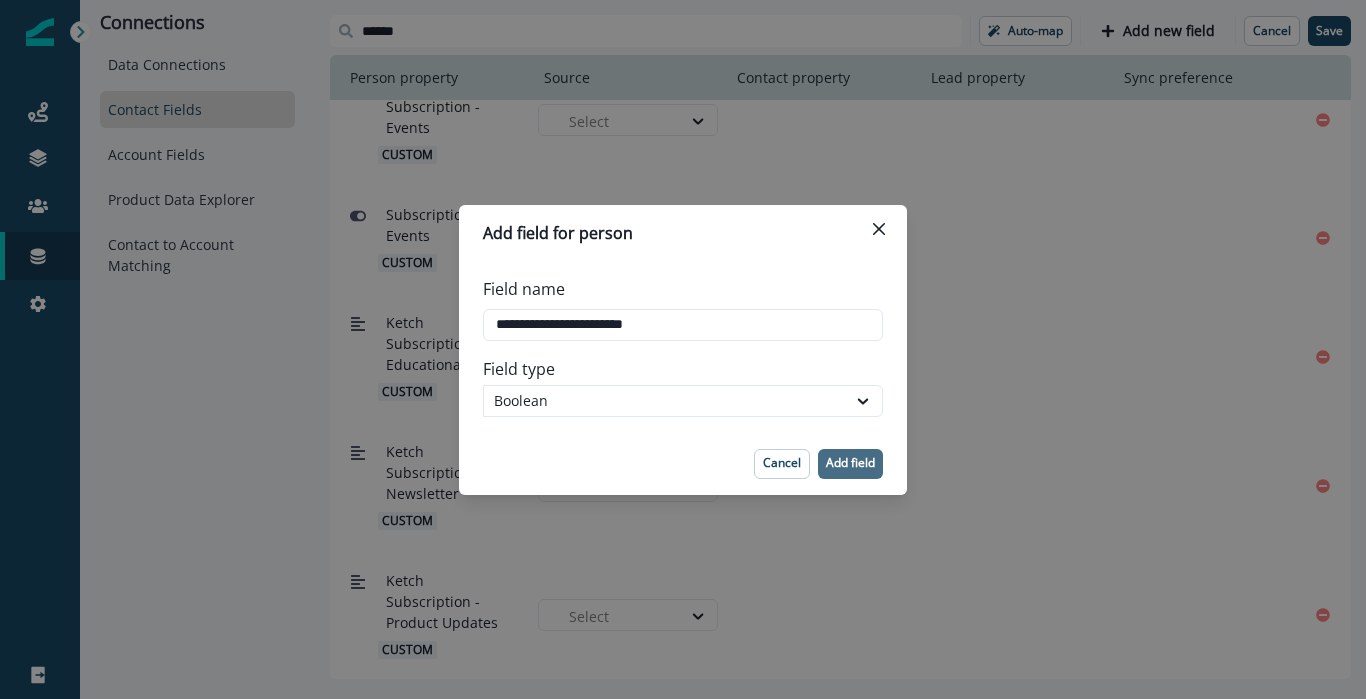 click on "Add field" at bounding box center [850, 463] 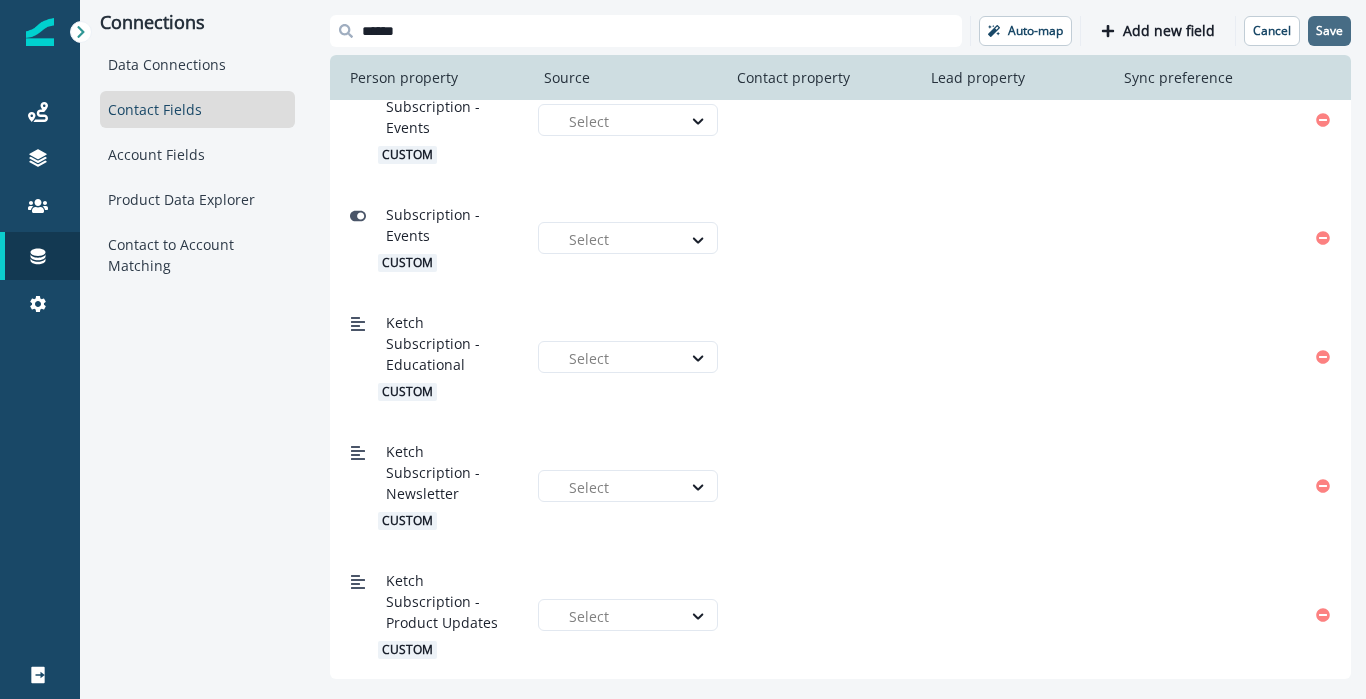 click on "Save" at bounding box center [1329, 31] 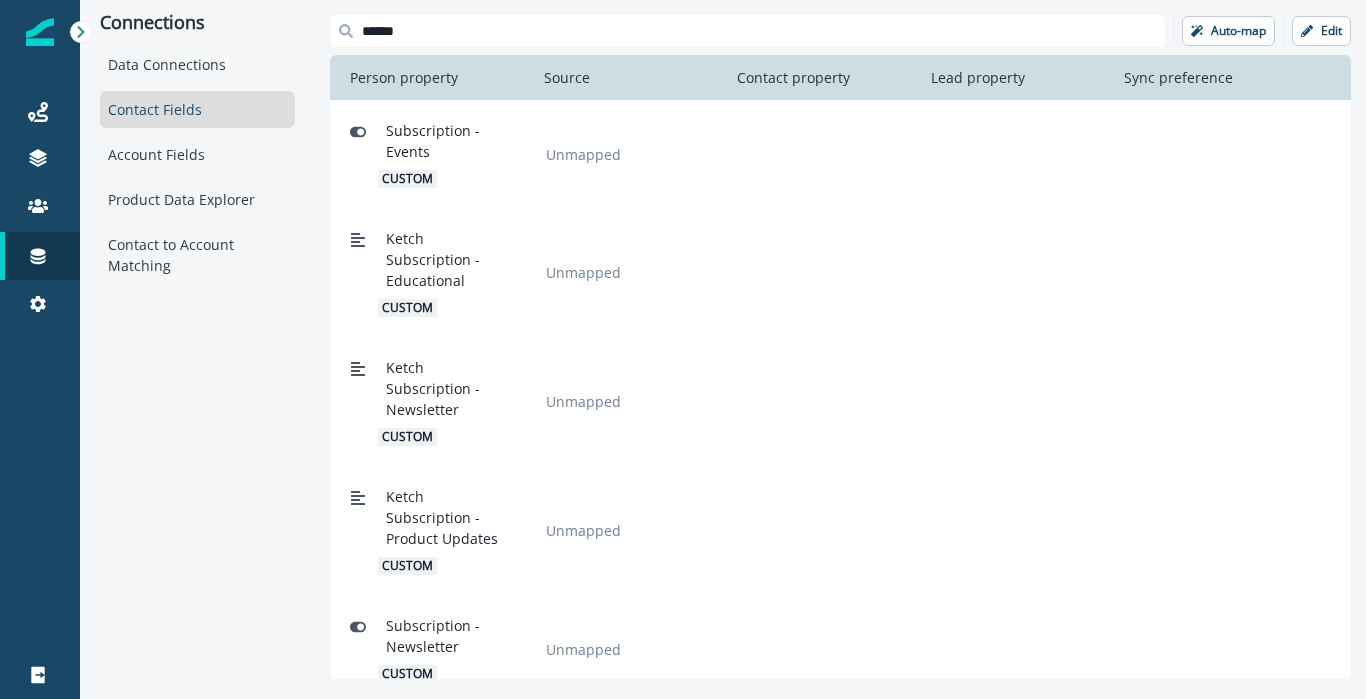 scroll, scrollTop: 214, scrollLeft: 0, axis: vertical 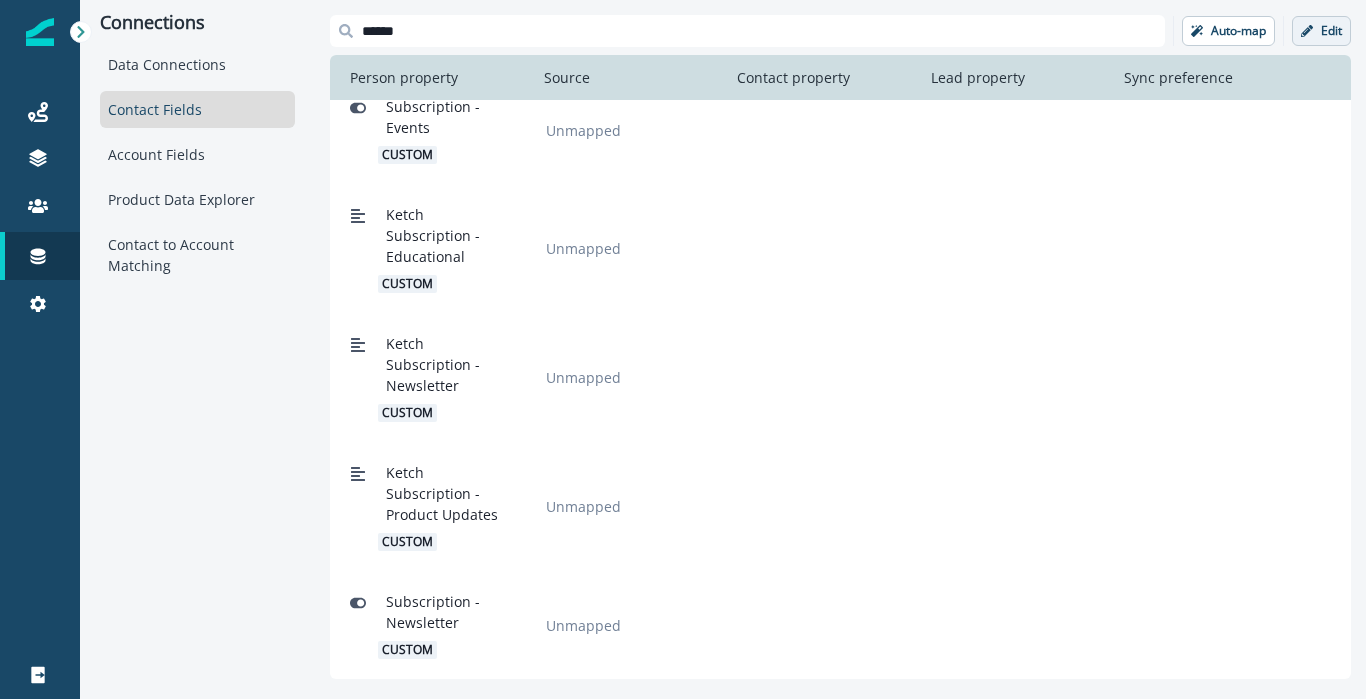 click on "Edit" at bounding box center [1321, 31] 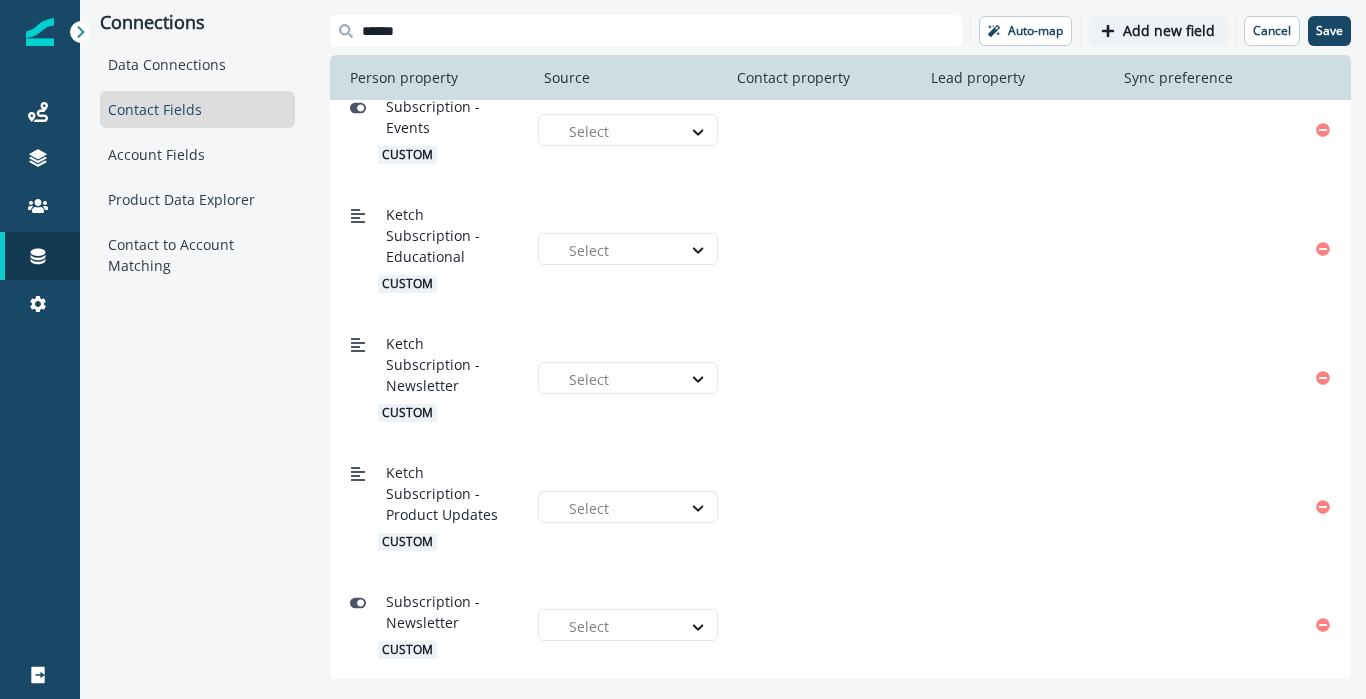 click on "Add new field" at bounding box center [1169, 31] 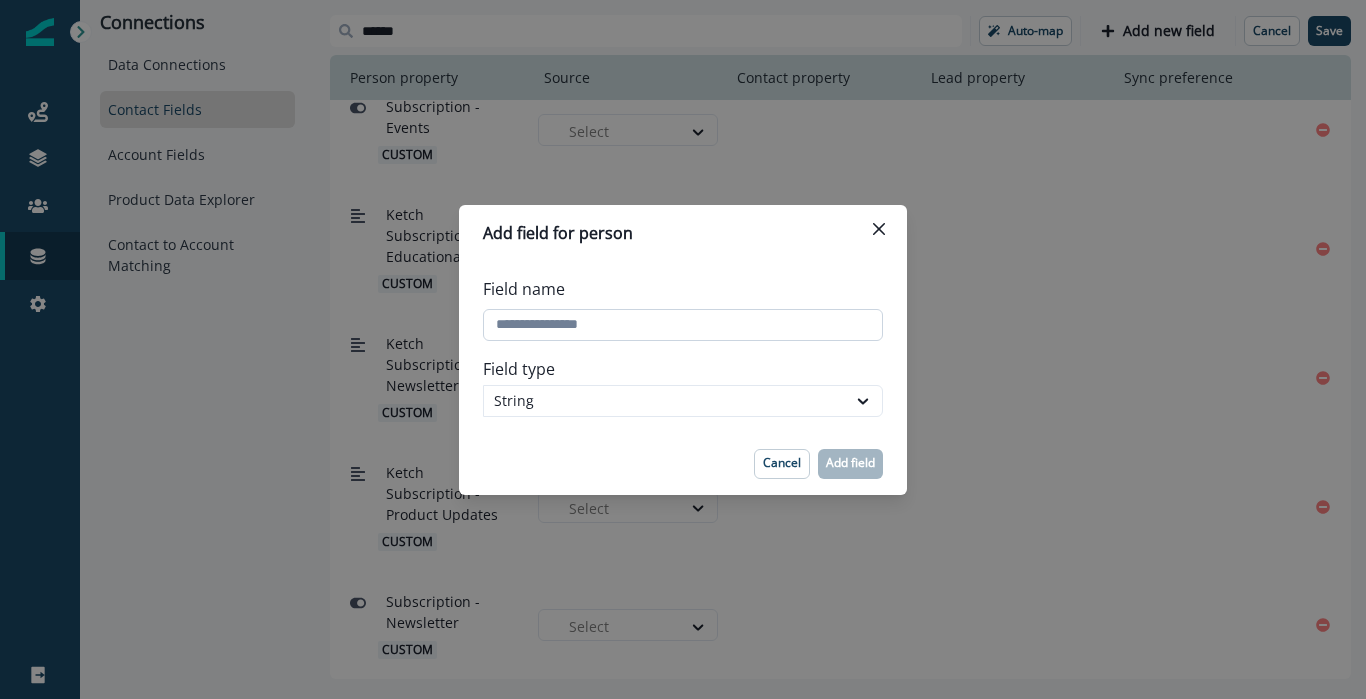 click on "Field name" at bounding box center (683, 325) 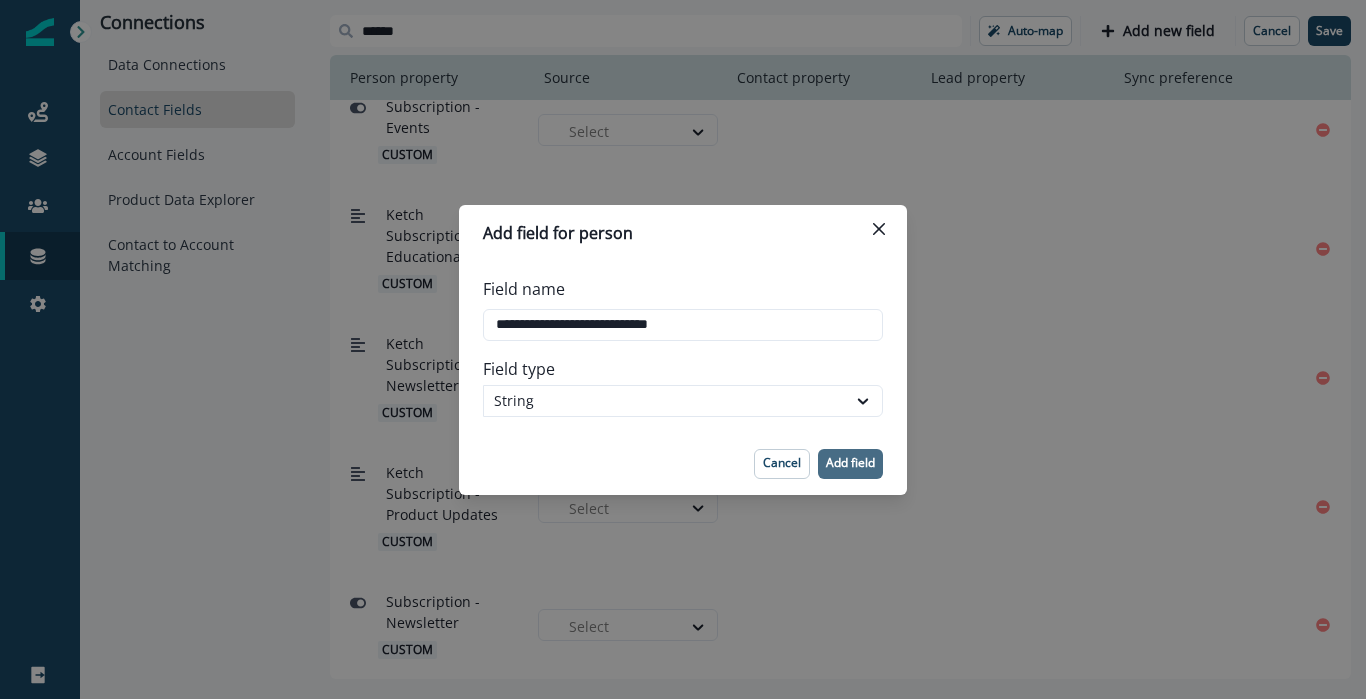 type on "**********" 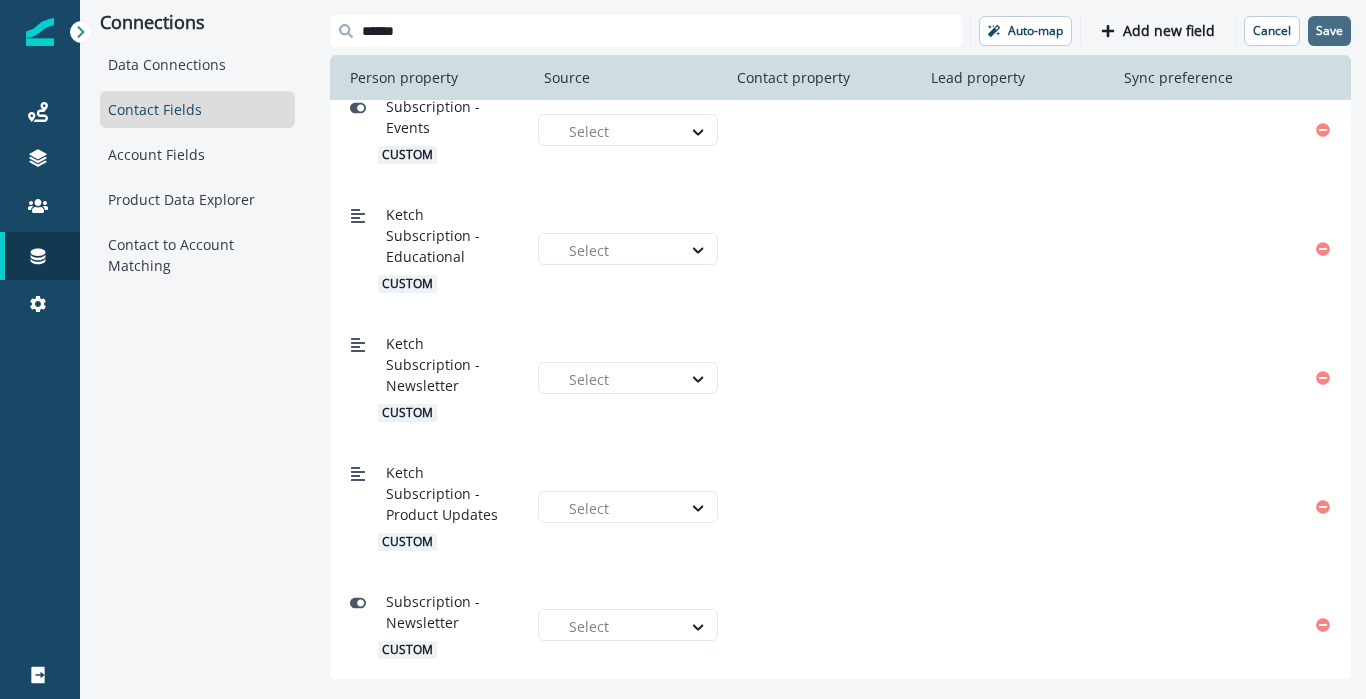 click on "Save" at bounding box center [1329, 31] 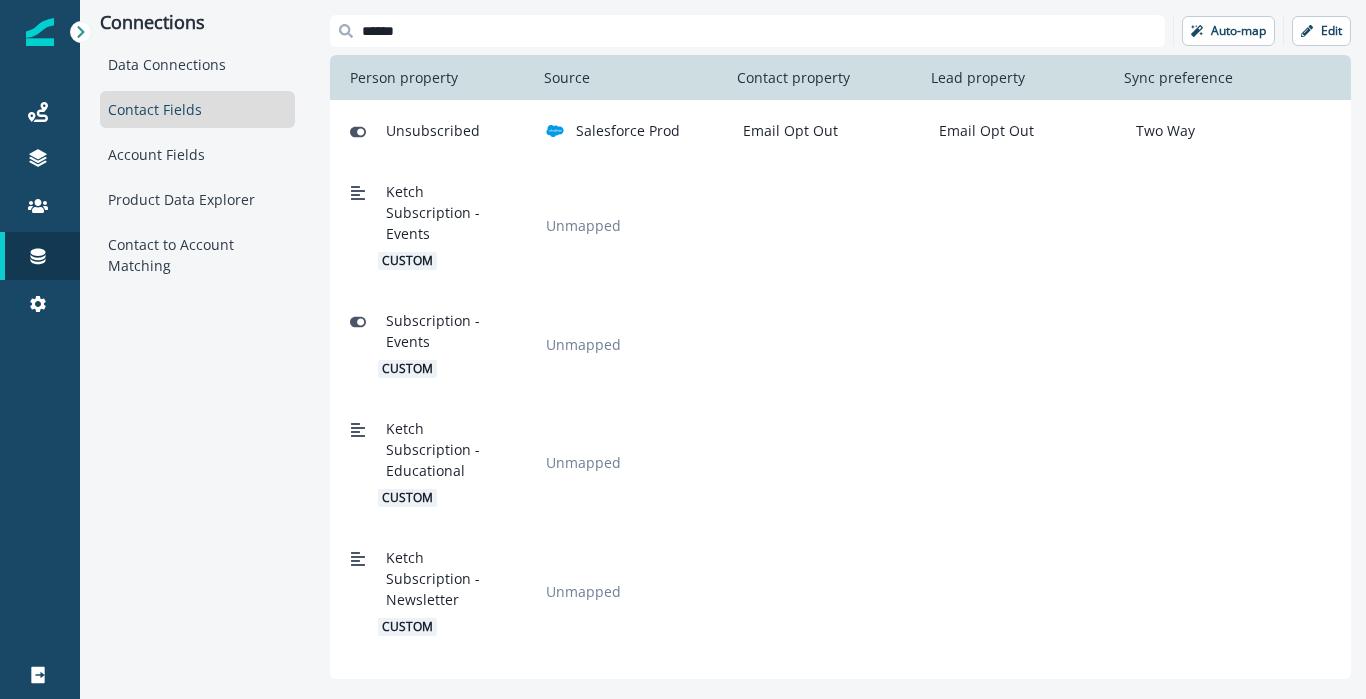 scroll, scrollTop: 322, scrollLeft: 0, axis: vertical 